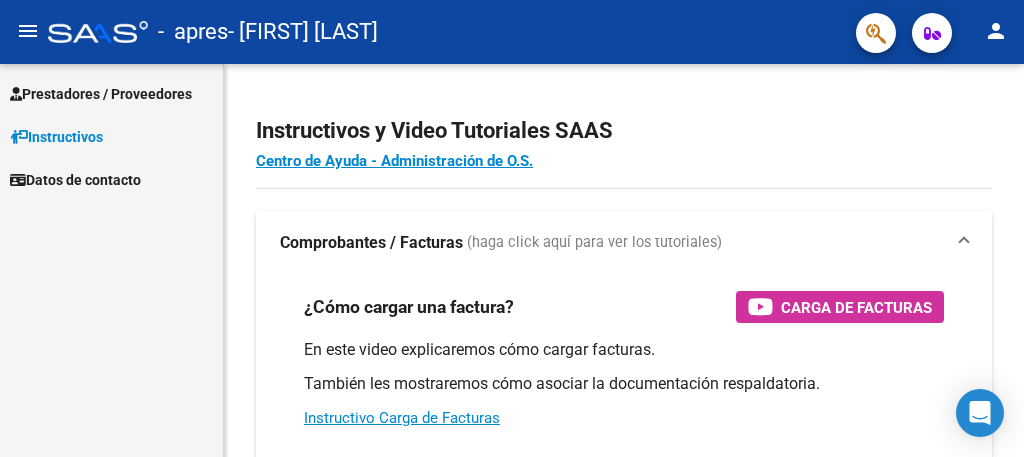 scroll, scrollTop: 0, scrollLeft: 0, axis: both 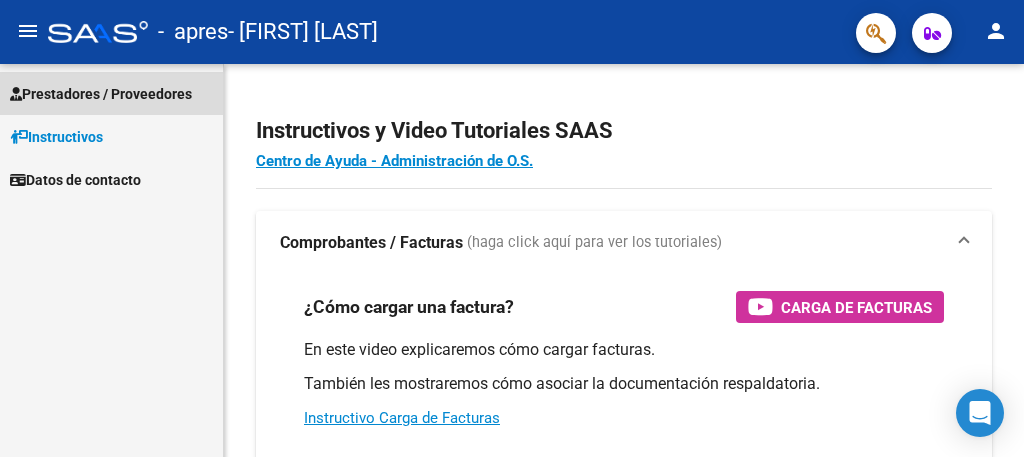 click on "Prestadores / Proveedores" at bounding box center [101, 94] 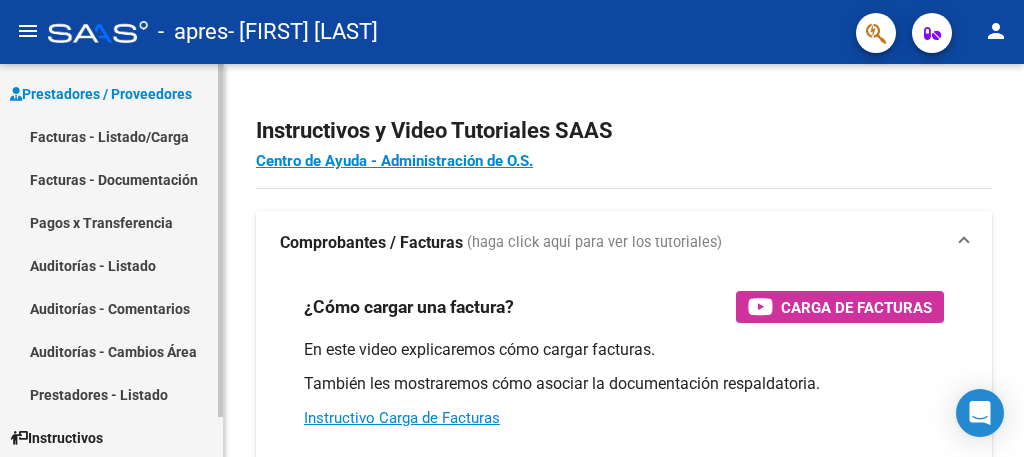 click on "Facturas - Listado/Carga" at bounding box center [111, 136] 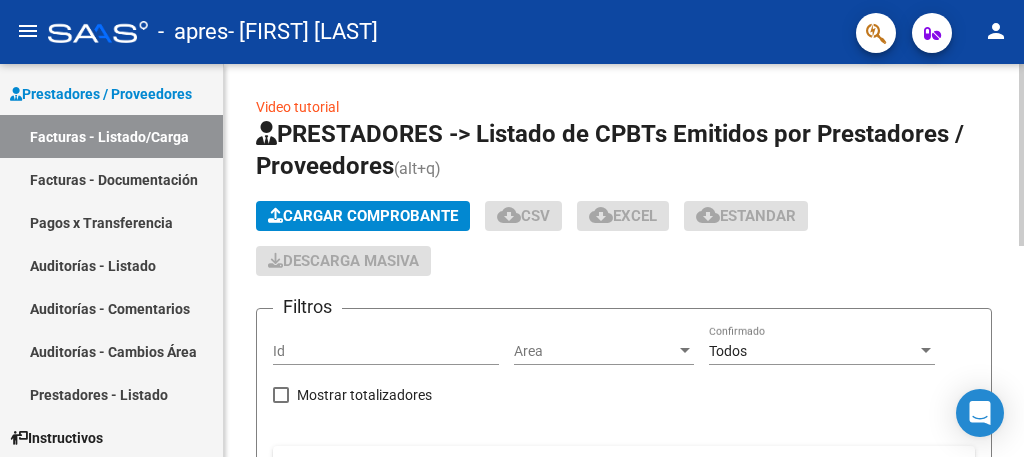 click on "Cargar Comprobante" 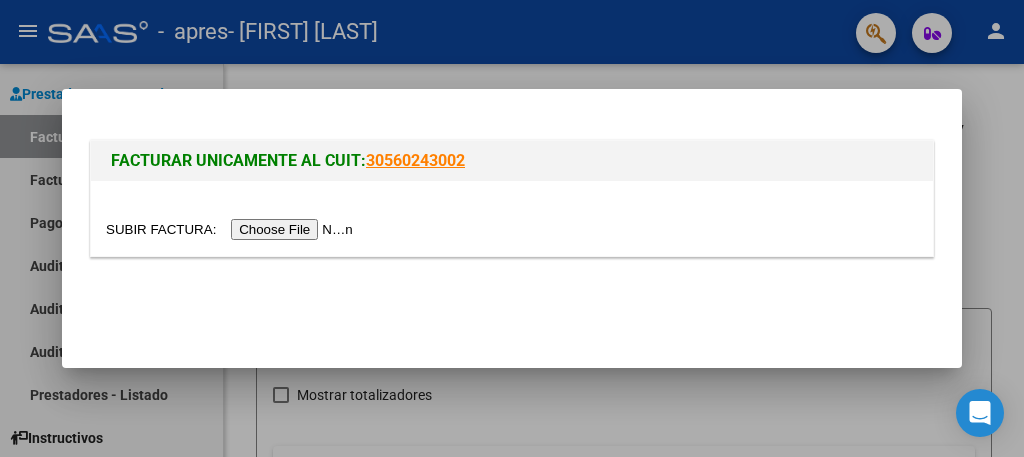 click at bounding box center (232, 229) 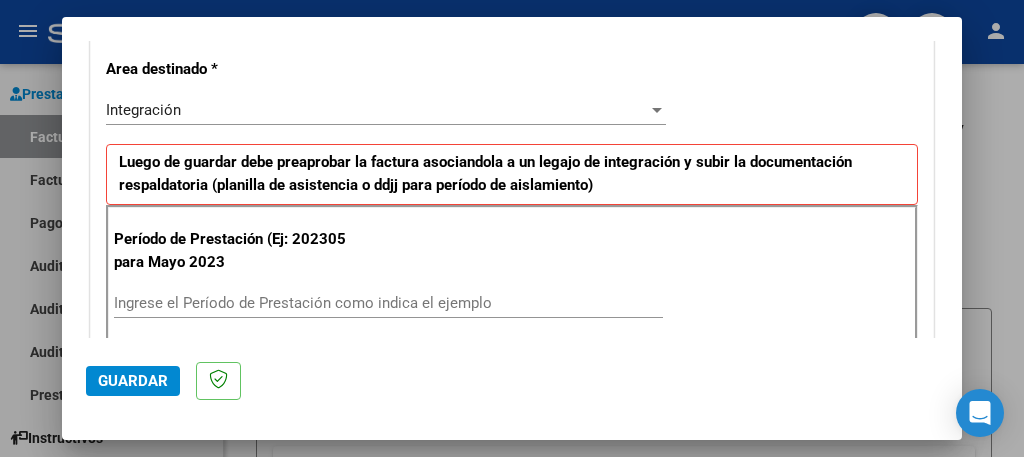 scroll, scrollTop: 440, scrollLeft: 0, axis: vertical 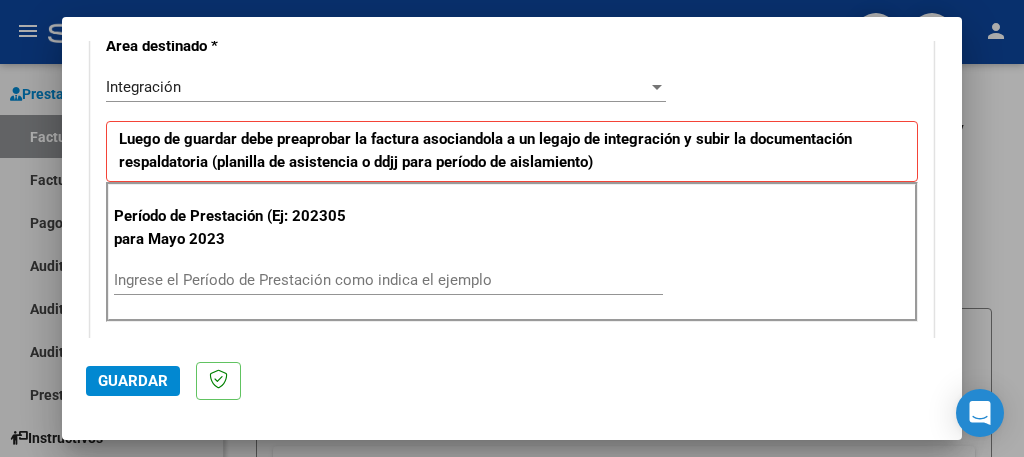 click on "Ingrese el Período de Prestación como indica el ejemplo" at bounding box center (388, 280) 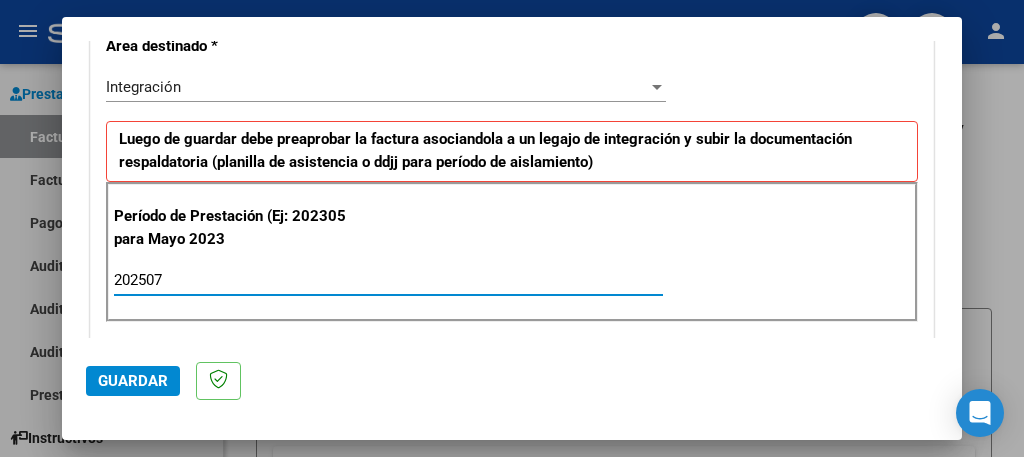 type on "202507" 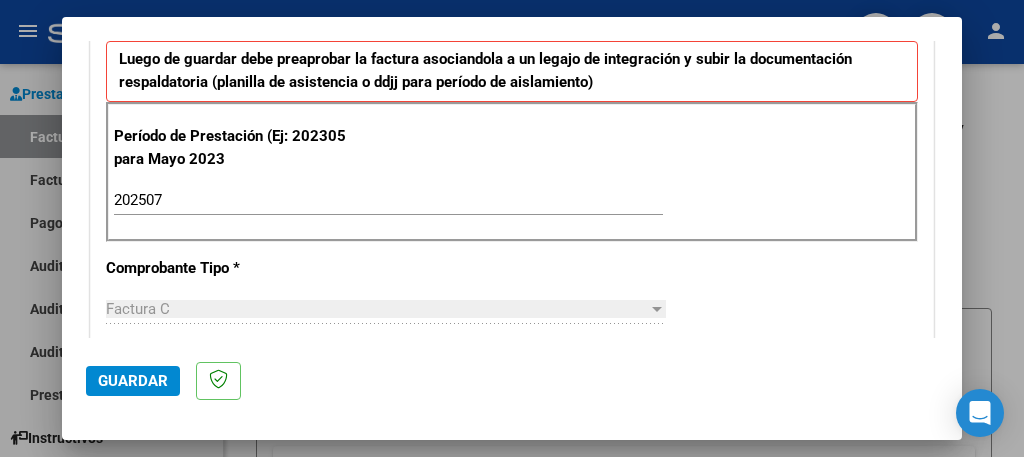 scroll, scrollTop: 560, scrollLeft: 0, axis: vertical 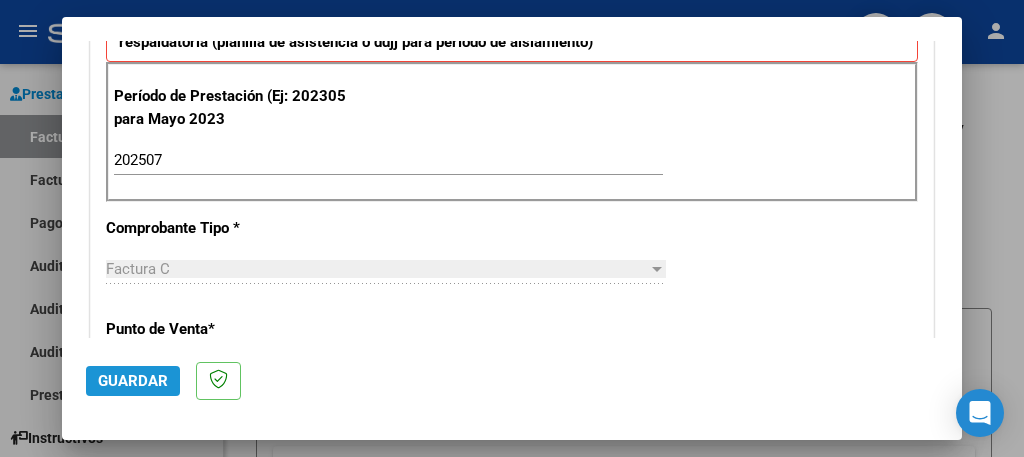 click on "Guardar" 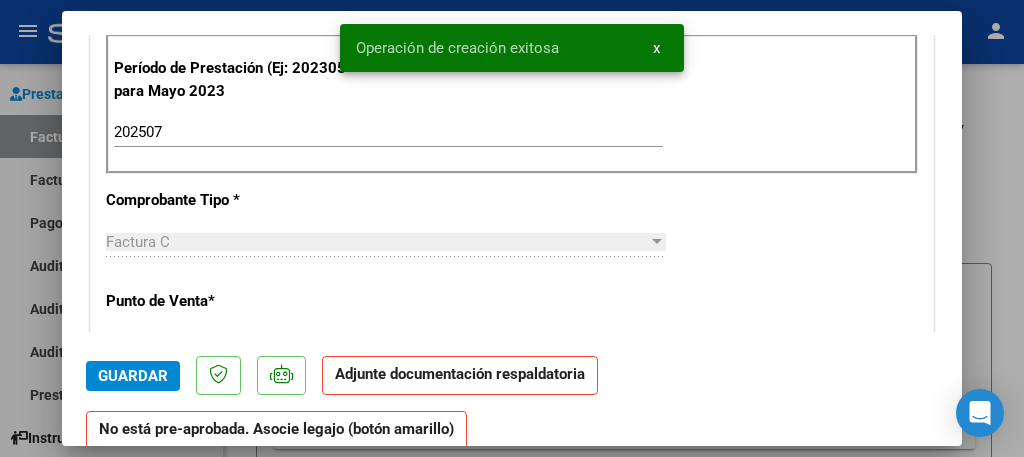 scroll, scrollTop: 0, scrollLeft: 0, axis: both 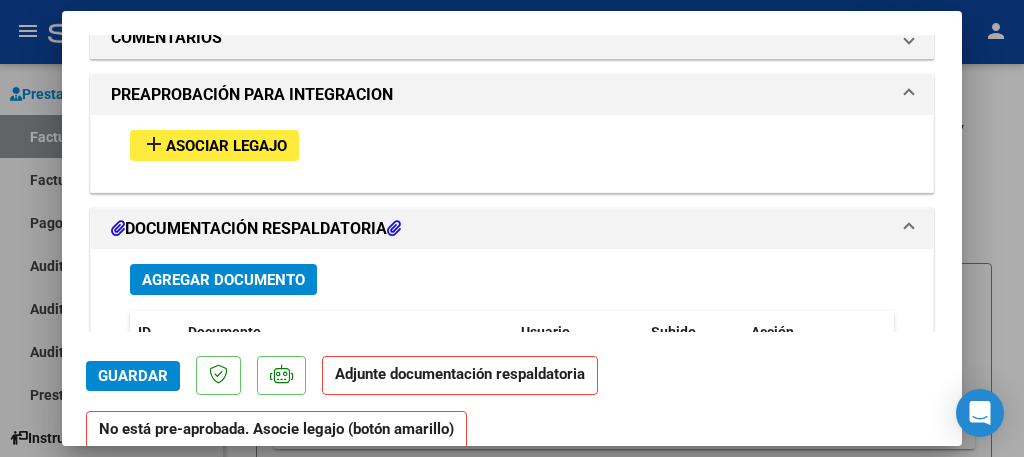 click on "add Asociar Legajo" at bounding box center [214, 145] 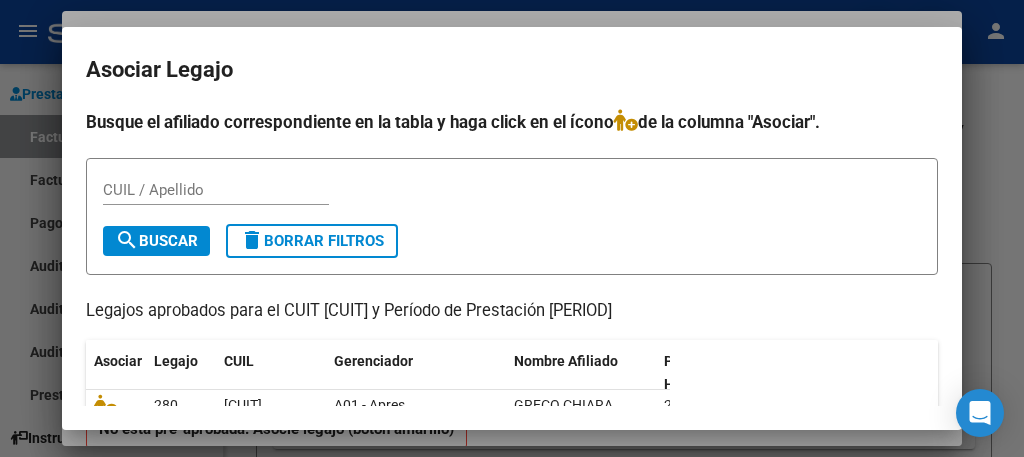 scroll, scrollTop: 80, scrollLeft: 0, axis: vertical 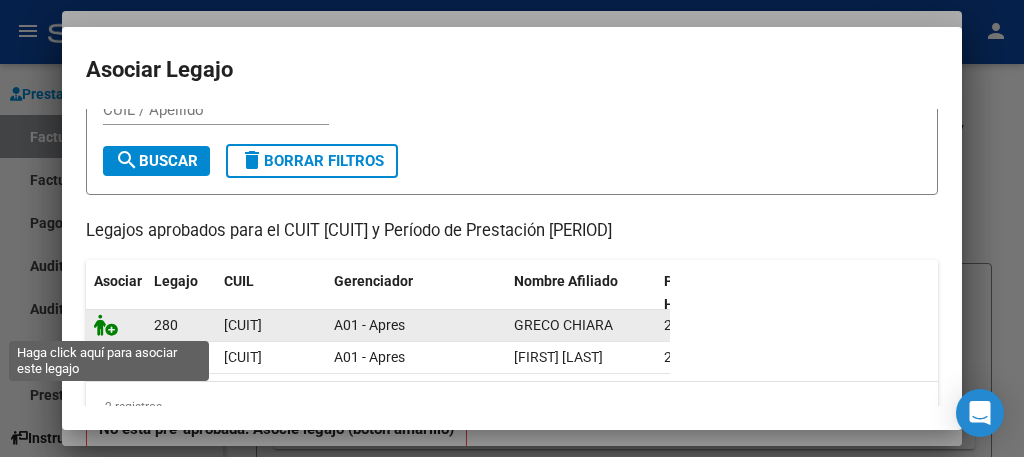 click 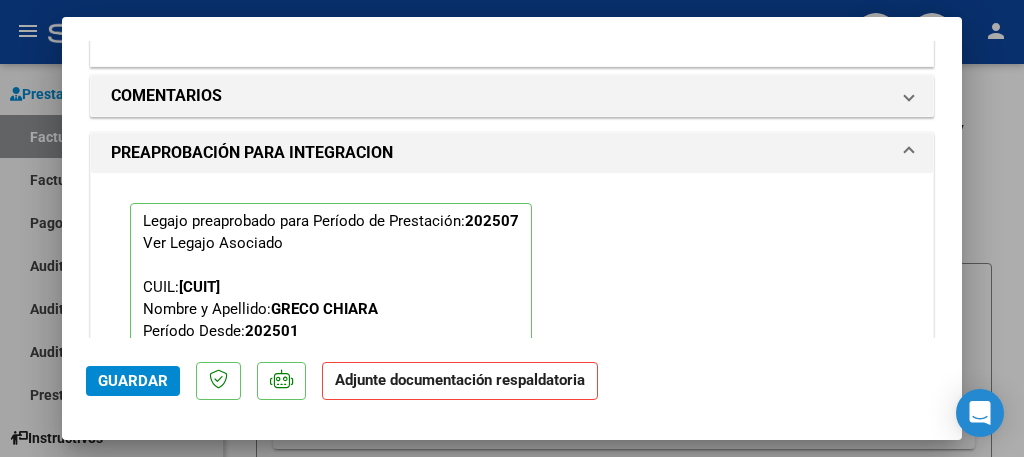 scroll, scrollTop: 1812, scrollLeft: 0, axis: vertical 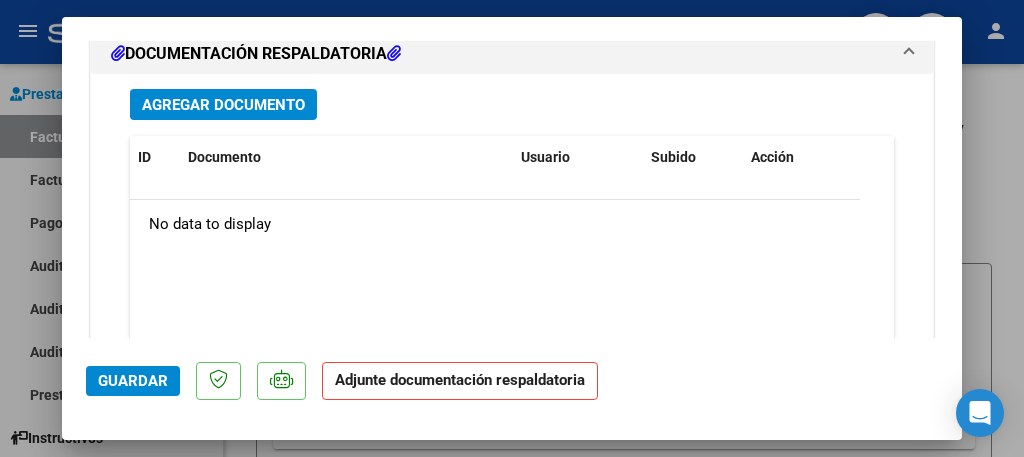 click on "Agregar Documento" at bounding box center (223, 105) 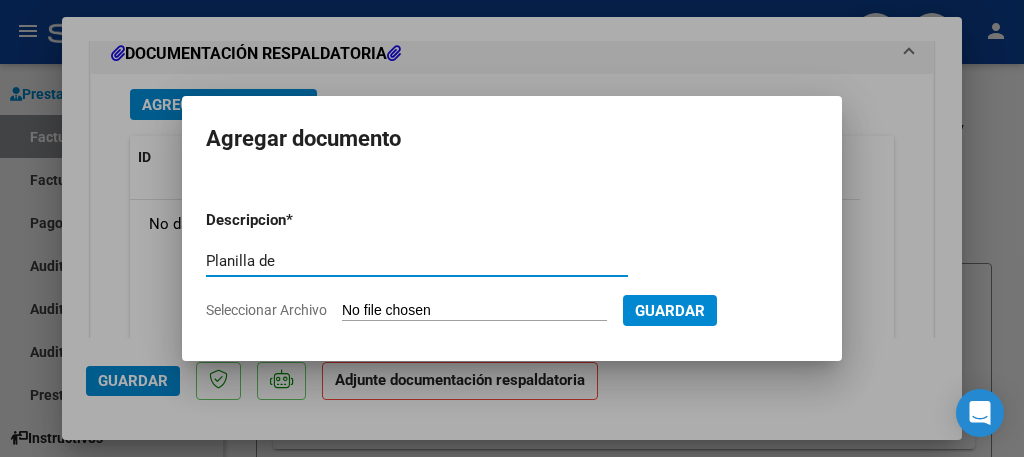 type on "Planilla de asistencia" 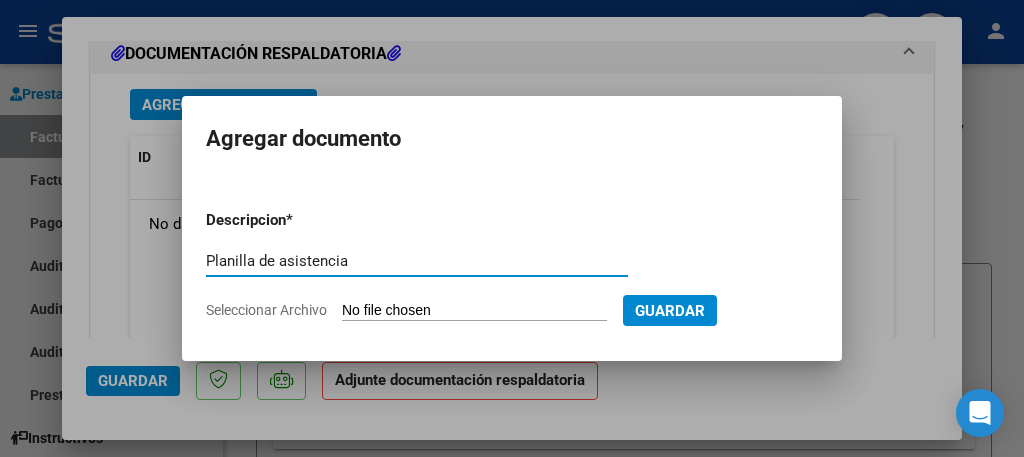 click on "Seleccionar Archivo" at bounding box center [474, 311] 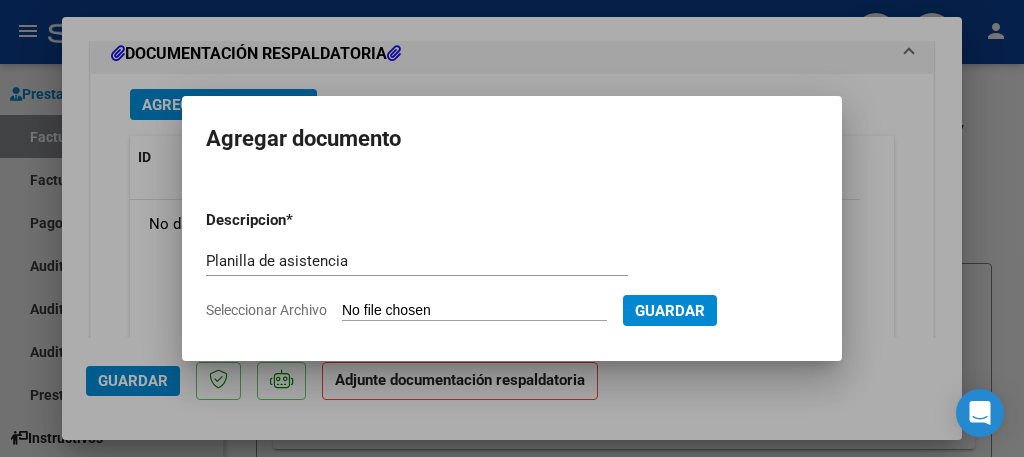 type on "C:\fakepath\Planilla Greco julio psp.pdf" 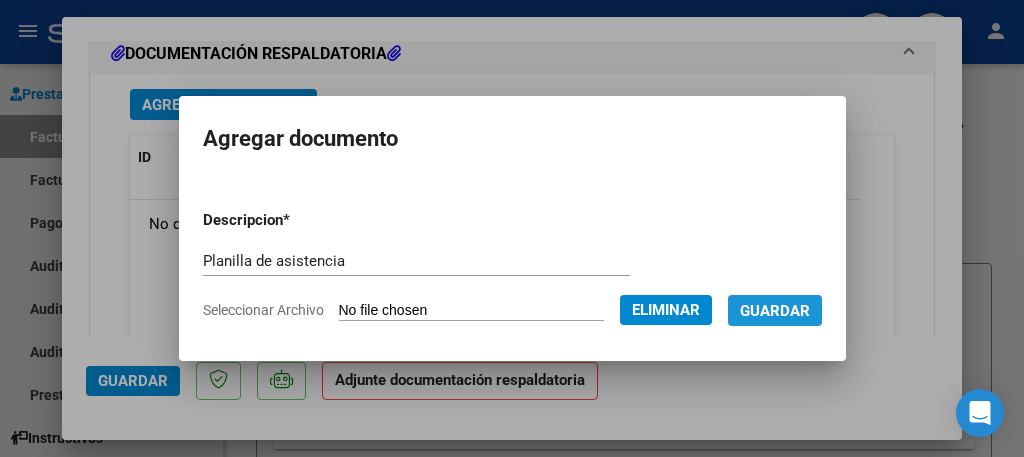 click on "Guardar" at bounding box center (775, 311) 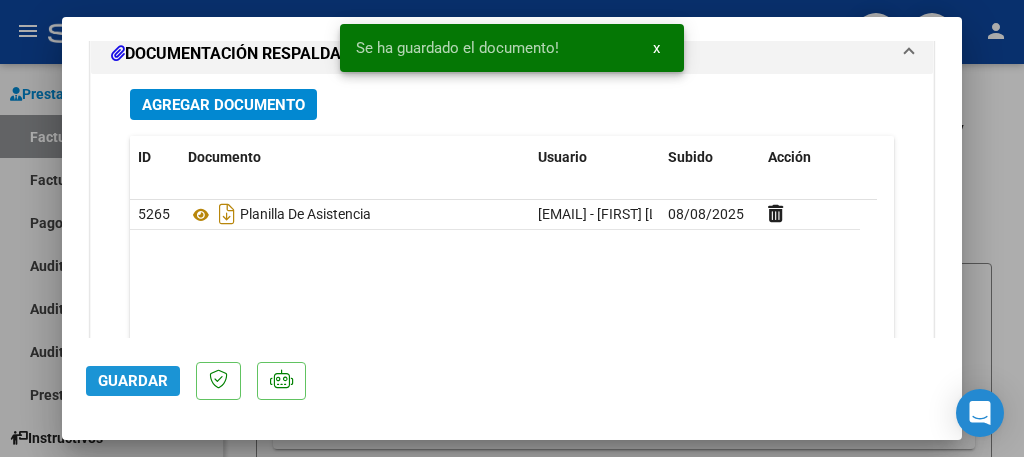 click on "Guardar" 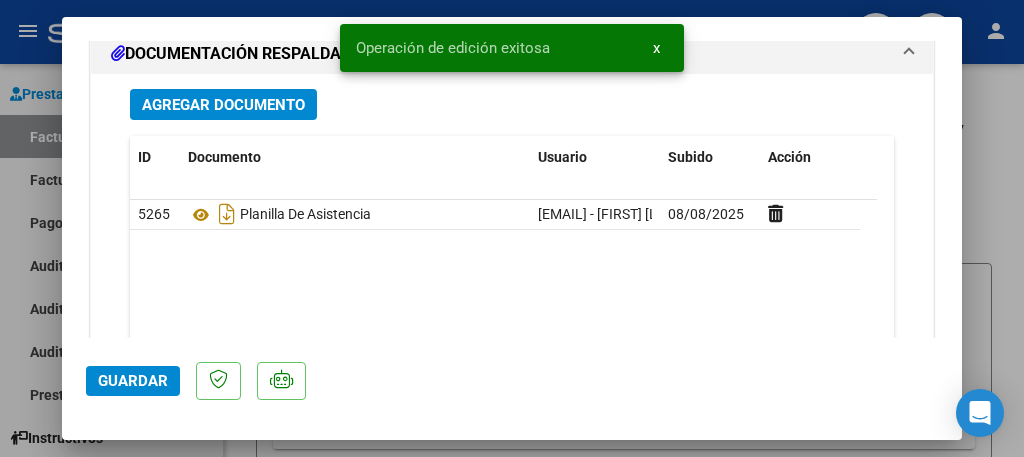 click at bounding box center (512, 228) 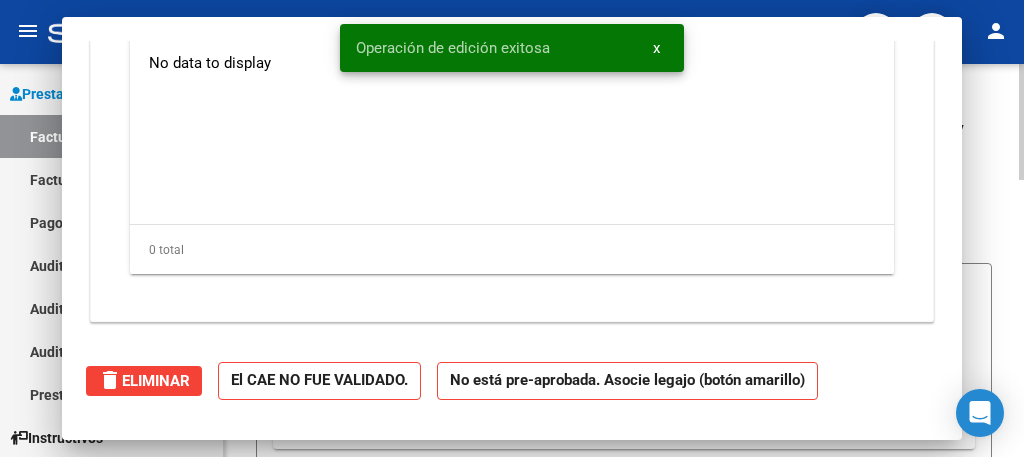 scroll, scrollTop: 0, scrollLeft: 0, axis: both 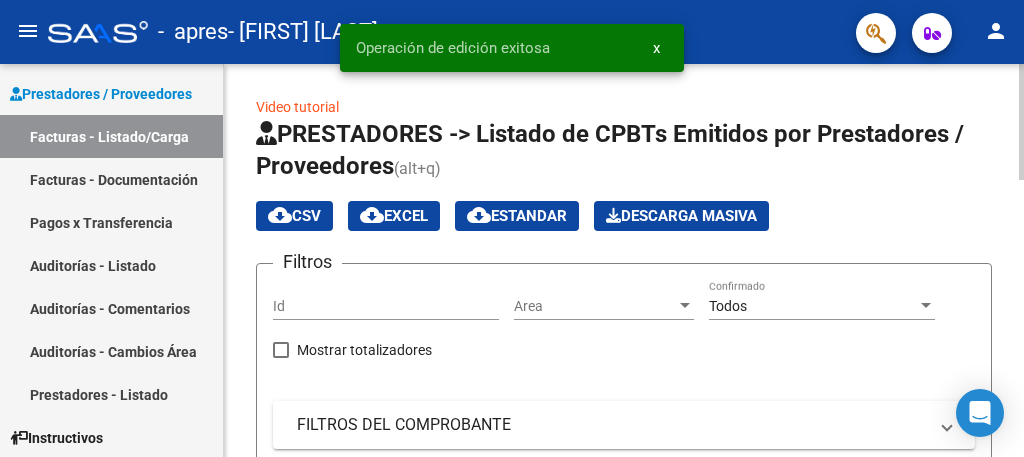 click 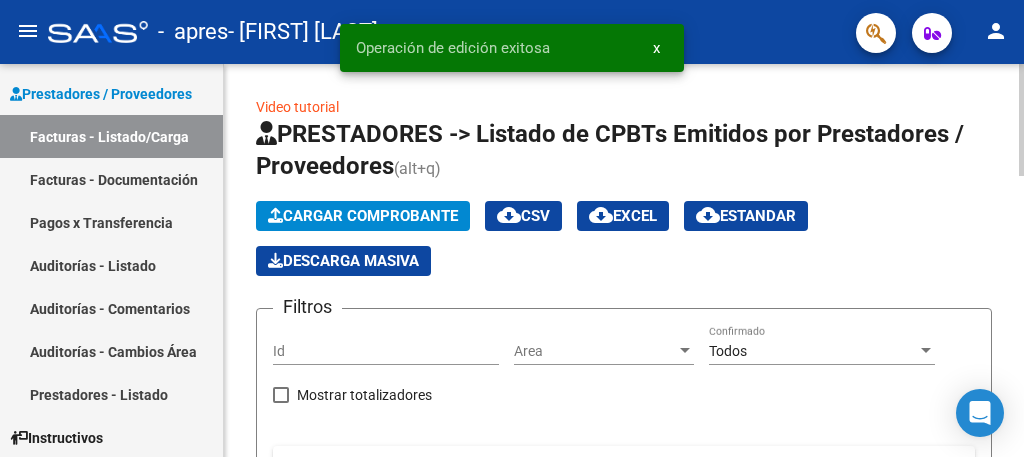 scroll, scrollTop: 393, scrollLeft: 0, axis: vertical 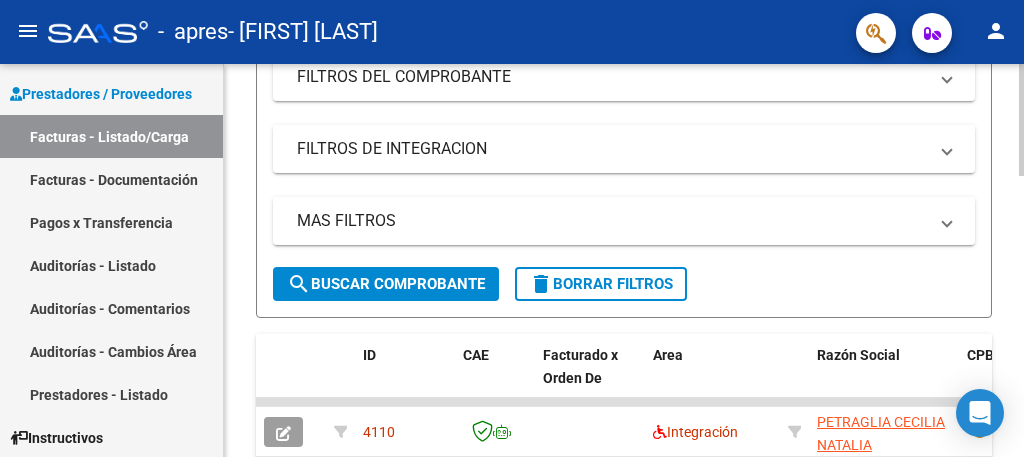 click 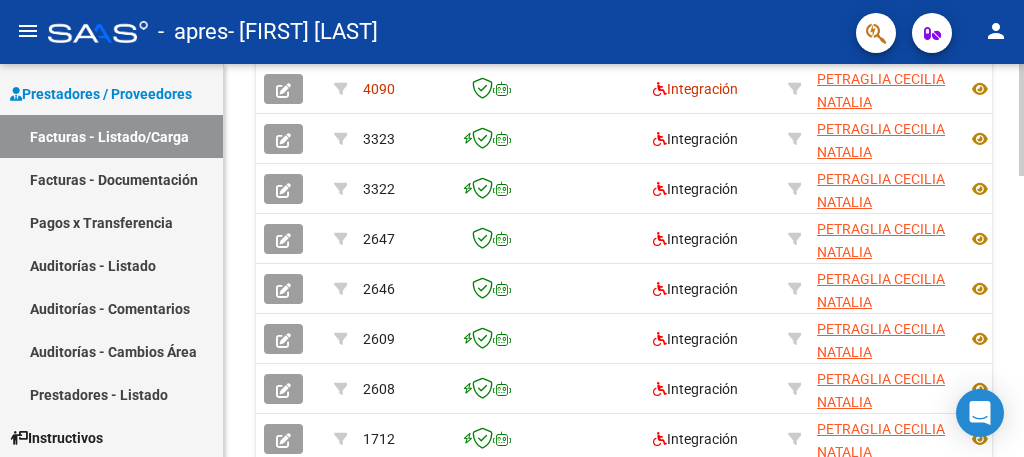 click 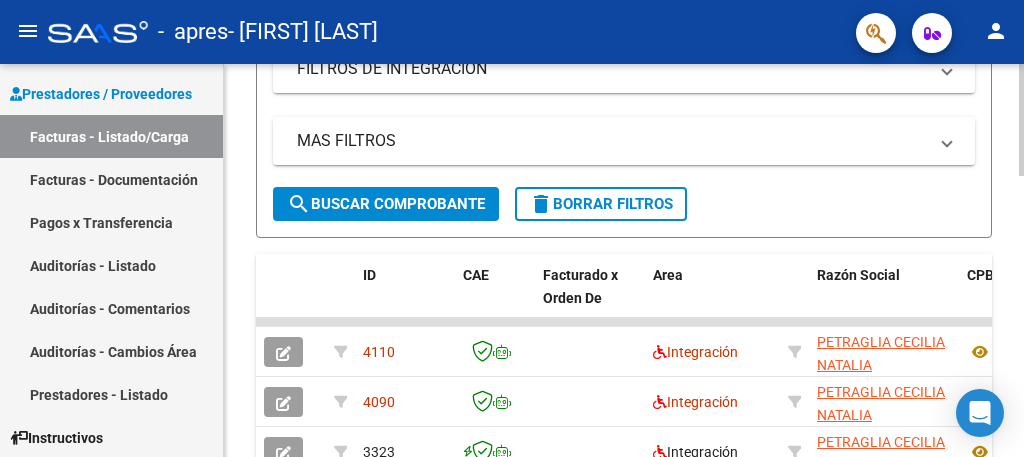 scroll, scrollTop: 513, scrollLeft: 0, axis: vertical 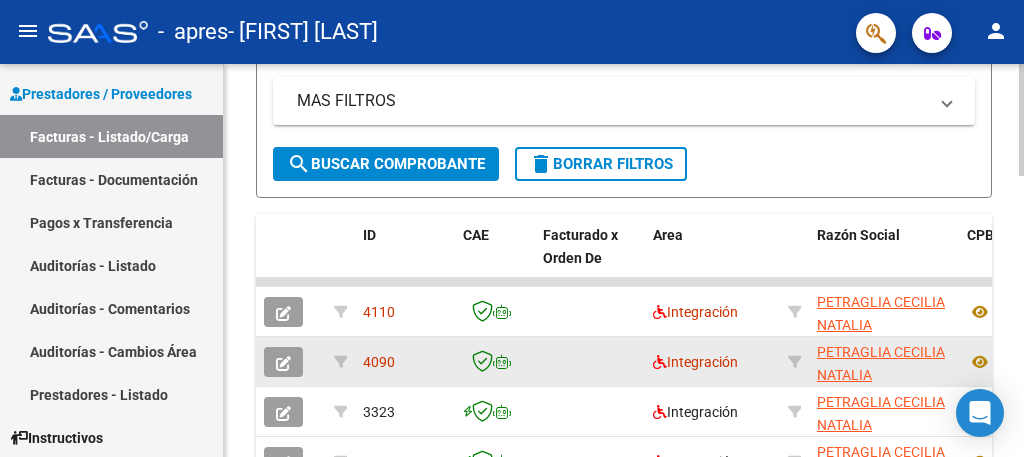click 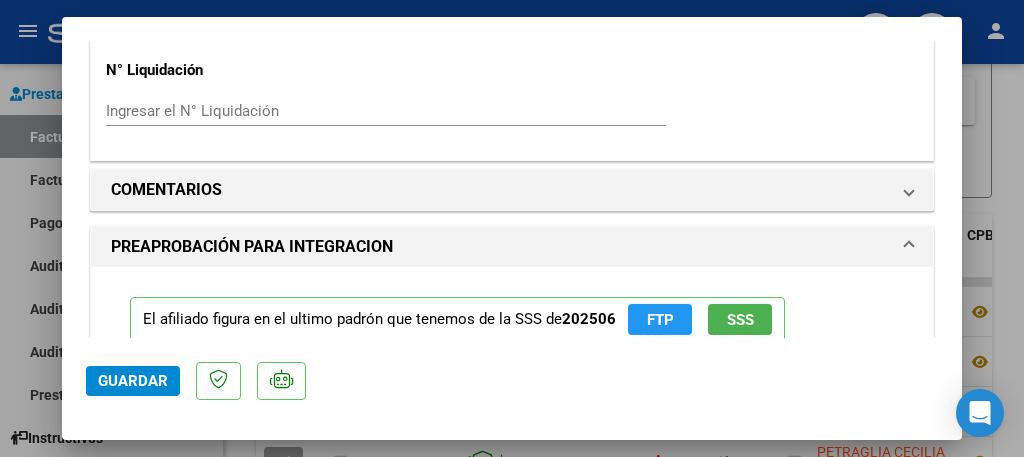 scroll, scrollTop: 1591, scrollLeft: 0, axis: vertical 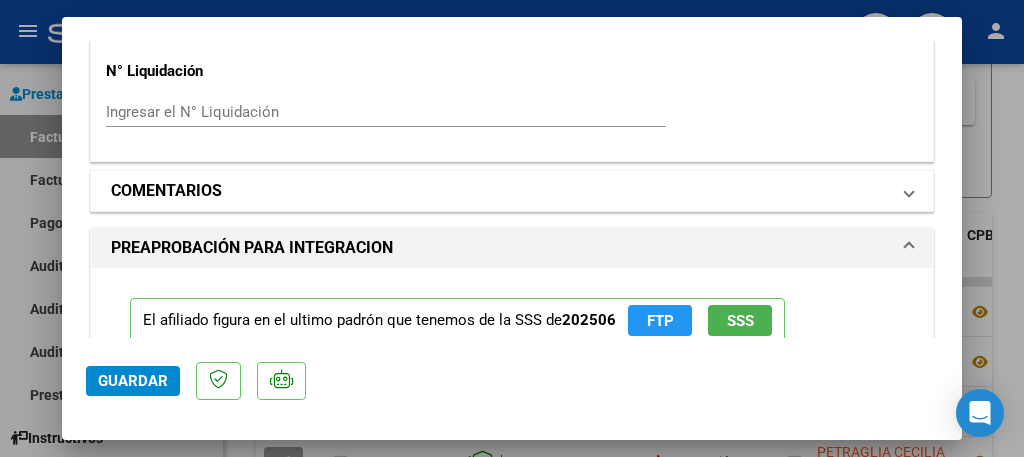 click at bounding box center (909, 191) 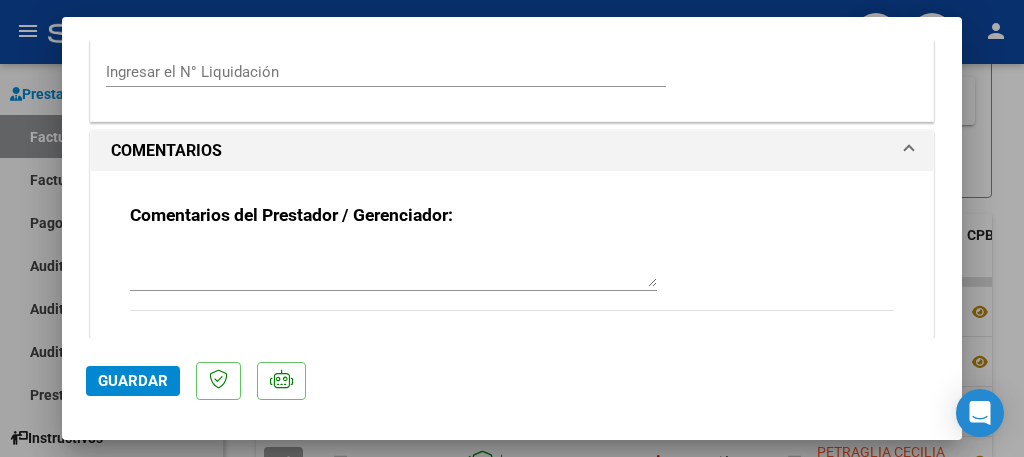 scroll, scrollTop: 1751, scrollLeft: 0, axis: vertical 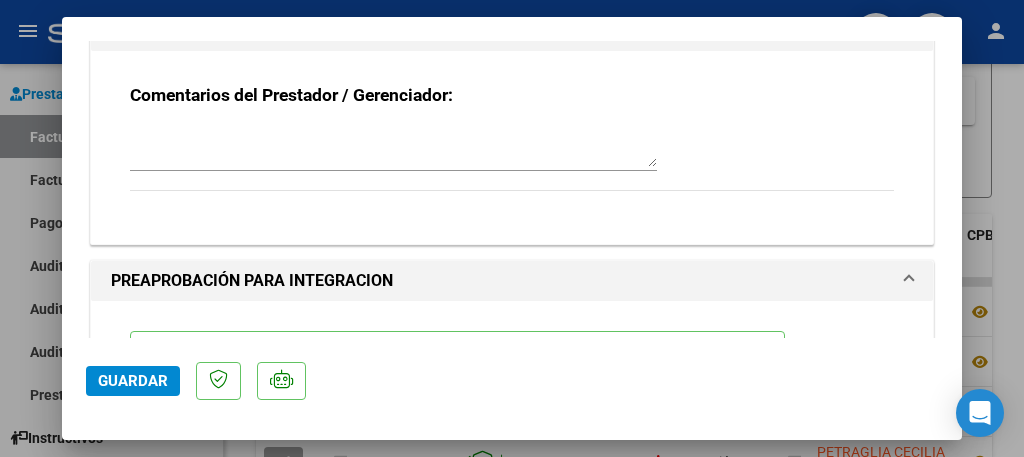 click at bounding box center (512, 228) 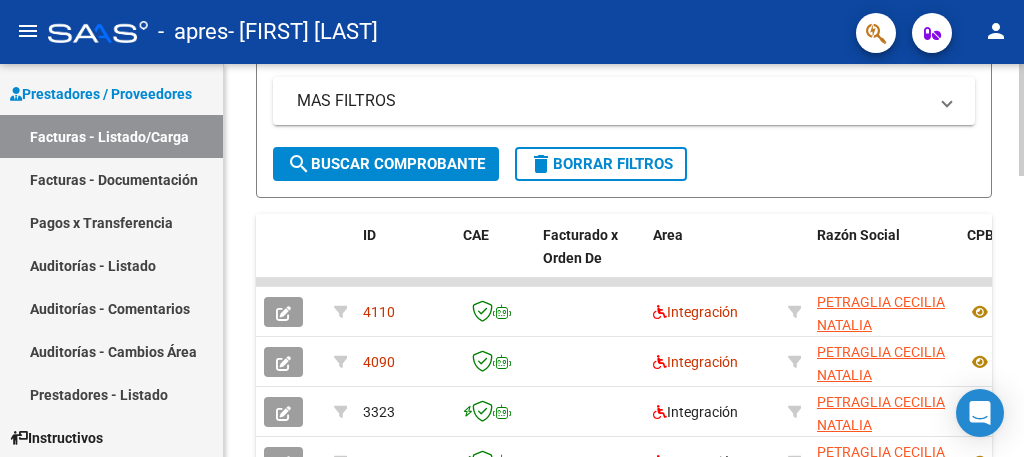 scroll, scrollTop: 614, scrollLeft: 0, axis: vertical 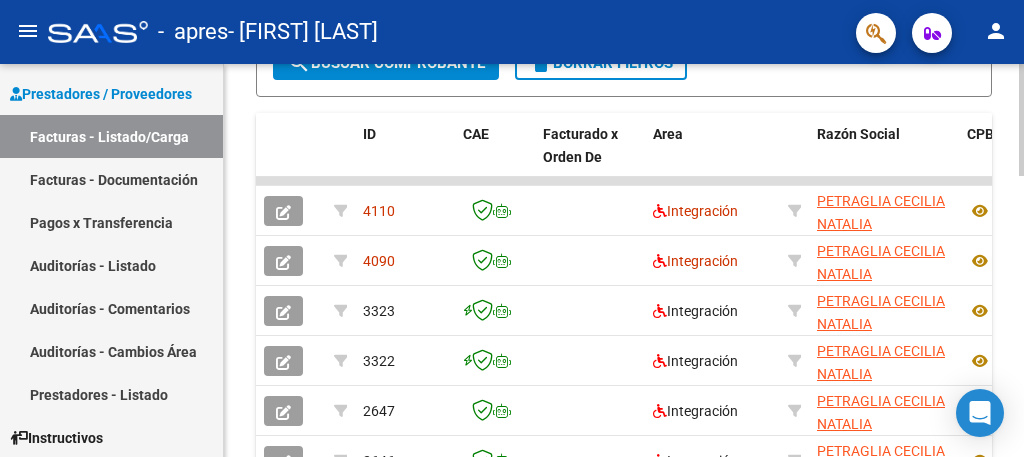 click 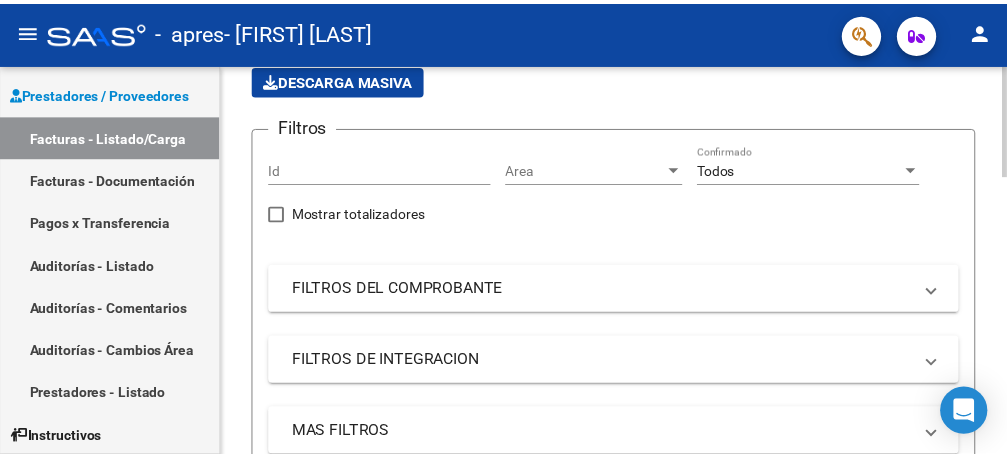 scroll, scrollTop: 0, scrollLeft: 0, axis: both 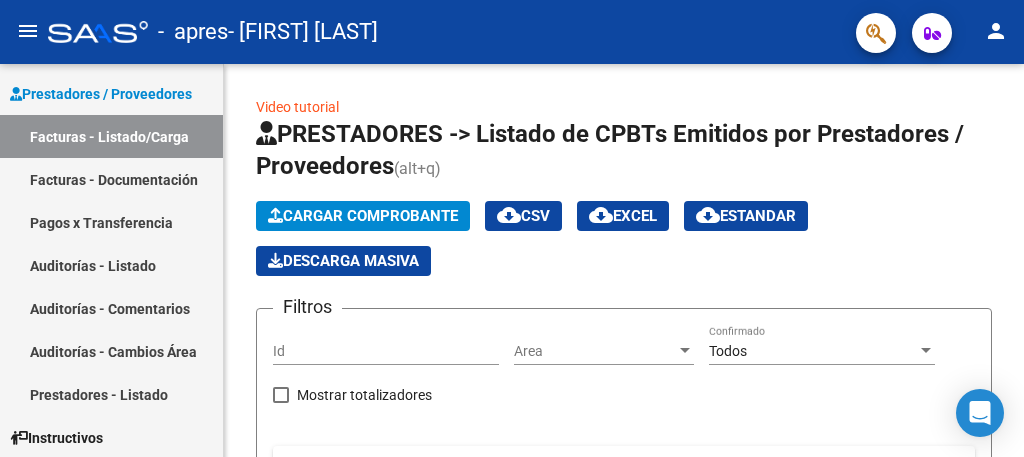 click on "person" 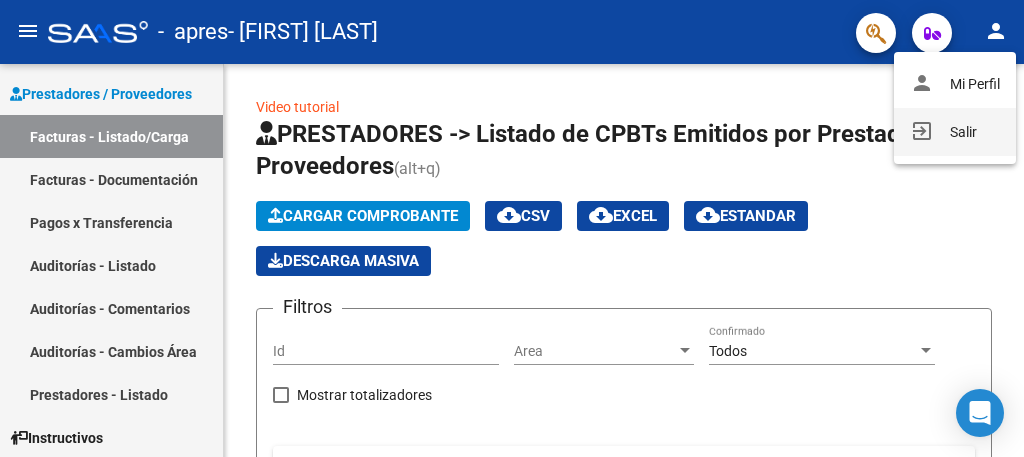 drag, startPoint x: 996, startPoint y: 40, endPoint x: 963, endPoint y: 155, distance: 119.64113 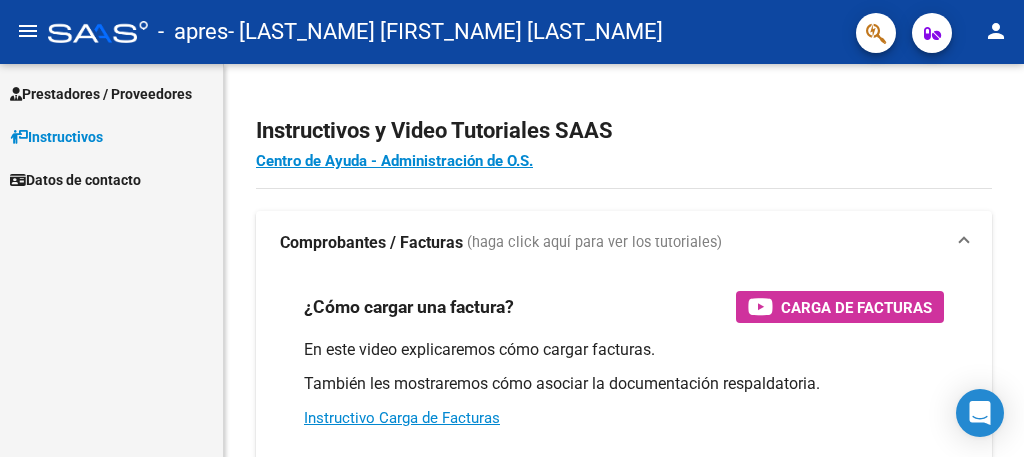 scroll, scrollTop: 0, scrollLeft: 0, axis: both 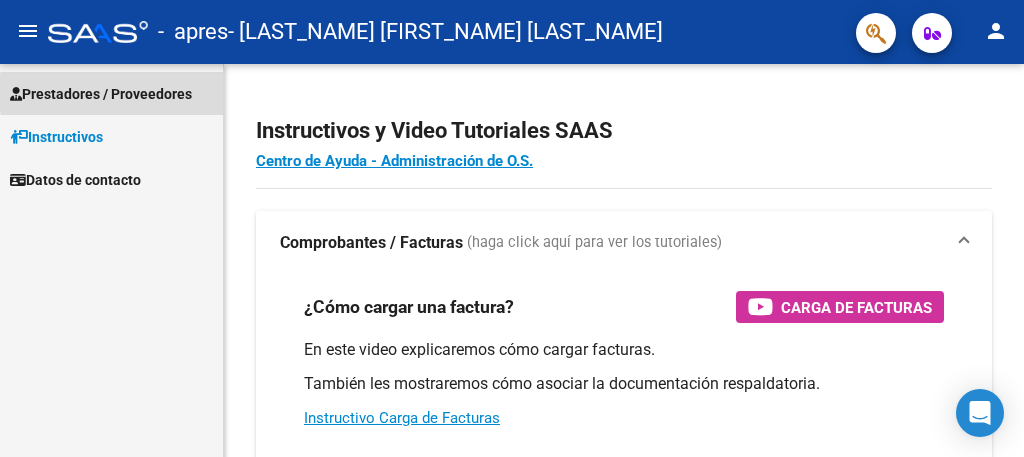 click on "Prestadores / Proveedores" at bounding box center (101, 94) 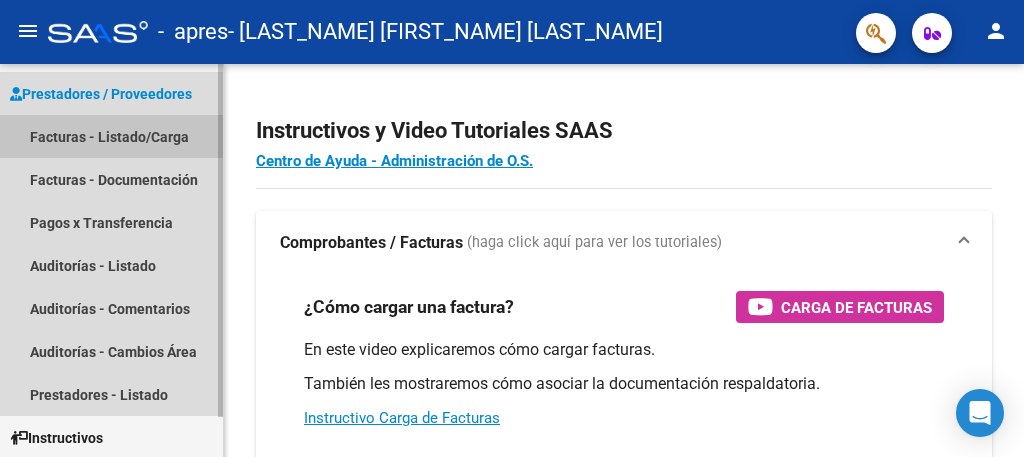 click on "Facturas - Listado/Carga" at bounding box center [111, 136] 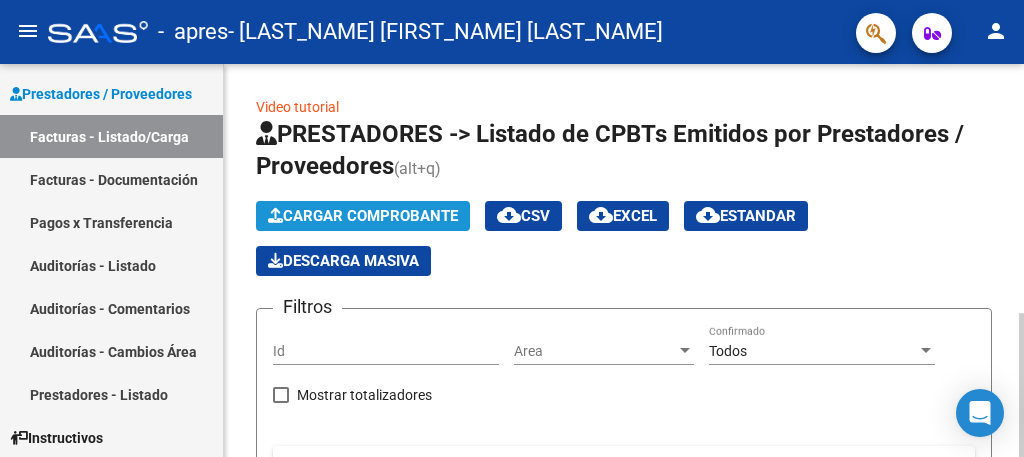 click on "Cargar Comprobante" 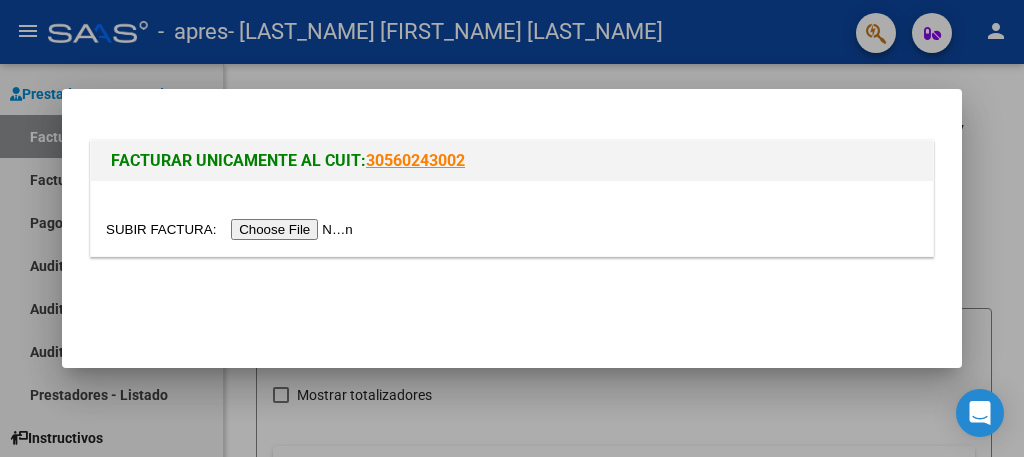 click at bounding box center [232, 229] 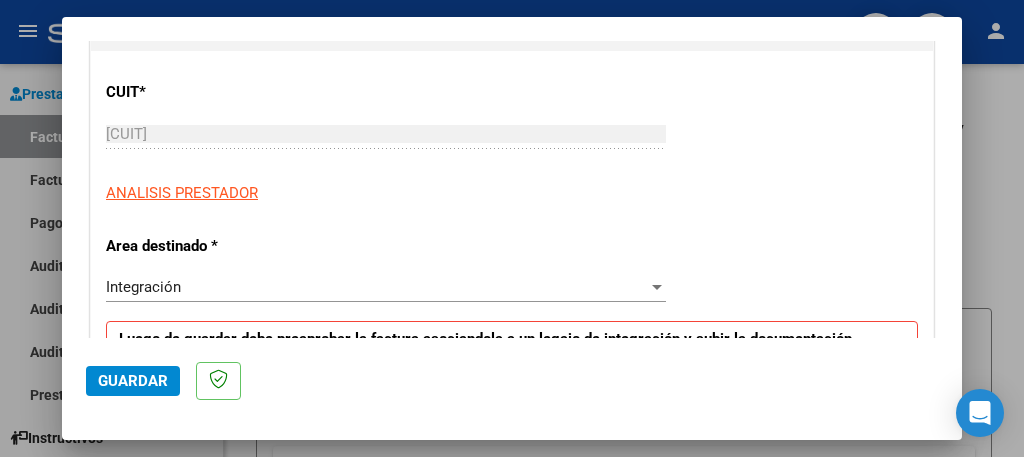 scroll, scrollTop: 280, scrollLeft: 0, axis: vertical 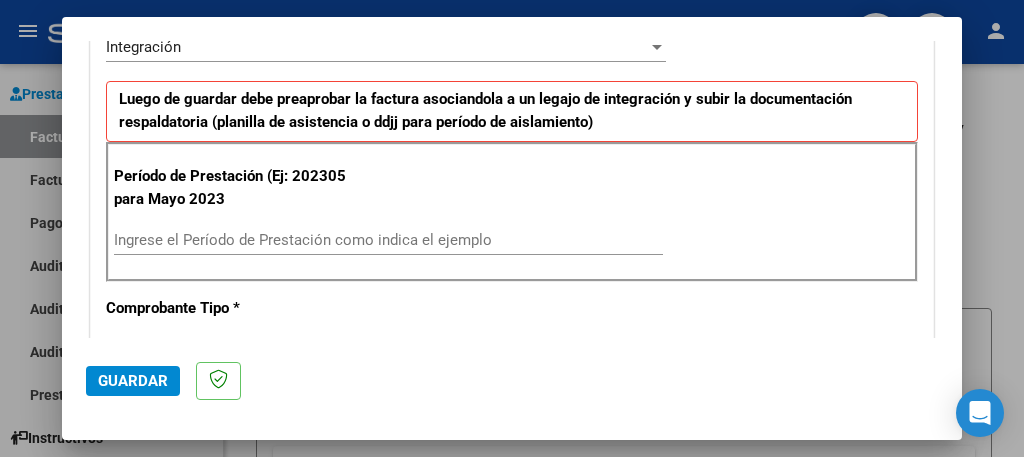 click on "Ingrese el Período de Prestación como indica el ejemplo" at bounding box center [388, 240] 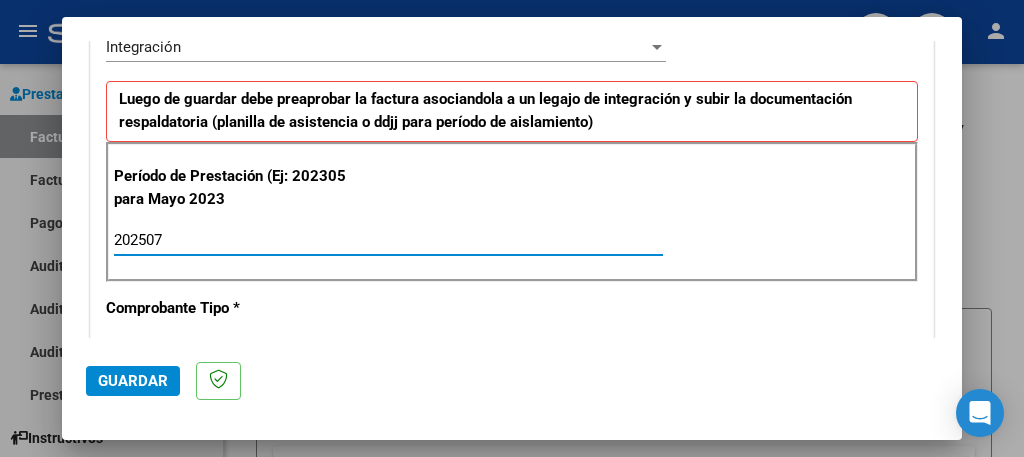 type on "202507" 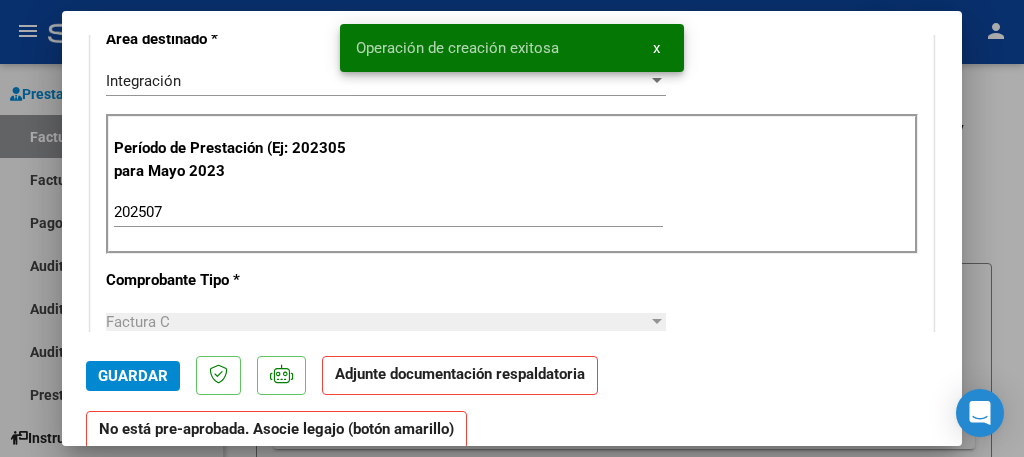 scroll, scrollTop: 0, scrollLeft: 0, axis: both 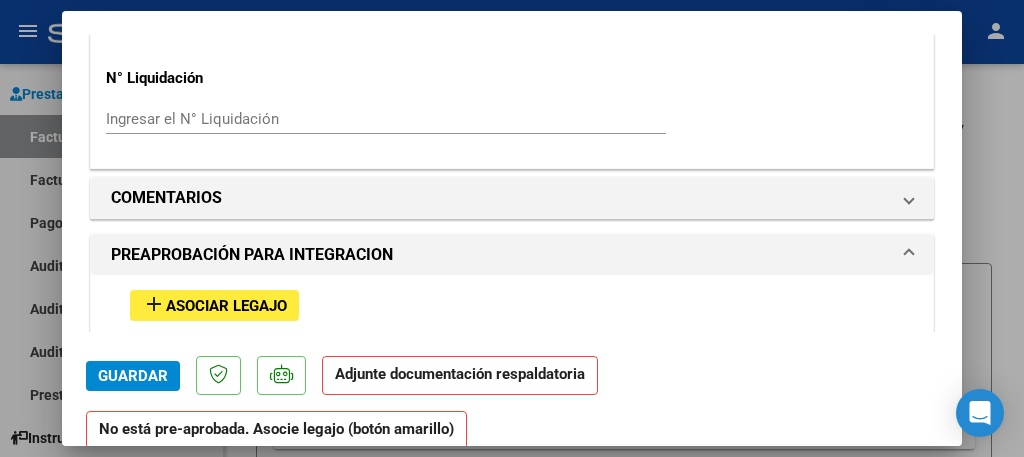 click on "Asociar Legajo" at bounding box center [226, 306] 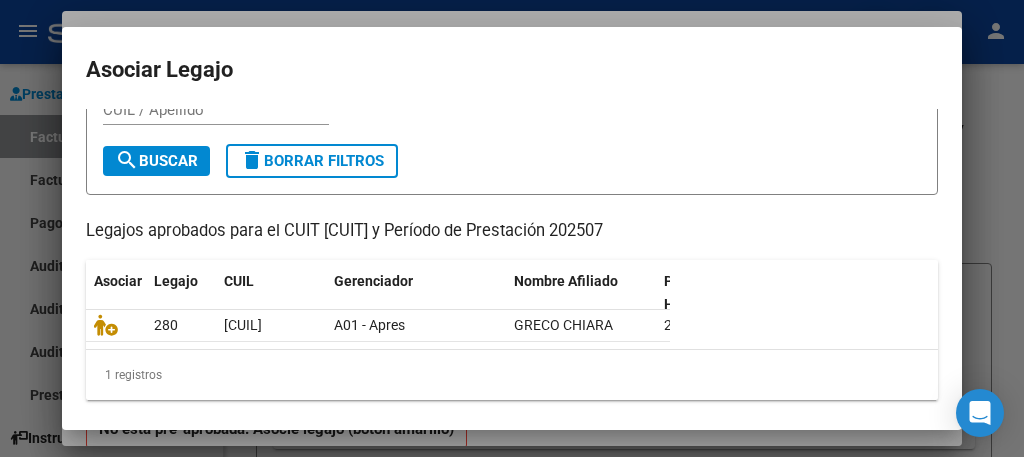 scroll, scrollTop: 107, scrollLeft: 0, axis: vertical 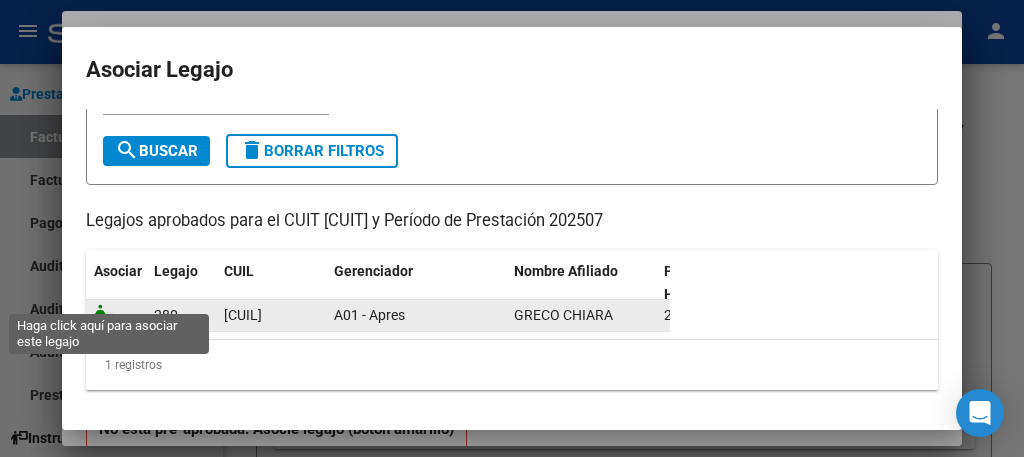 click 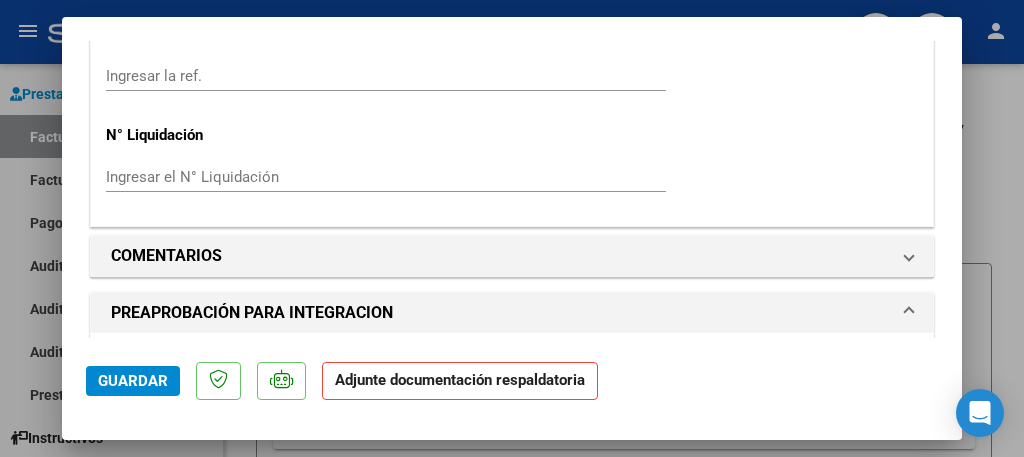 scroll, scrollTop: 1653, scrollLeft: 0, axis: vertical 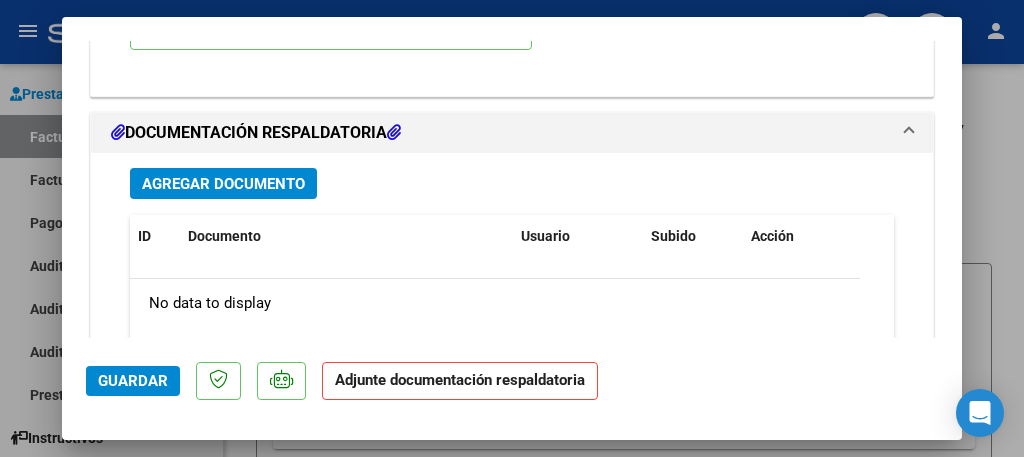 click on "Agregar Documento" at bounding box center (223, 184) 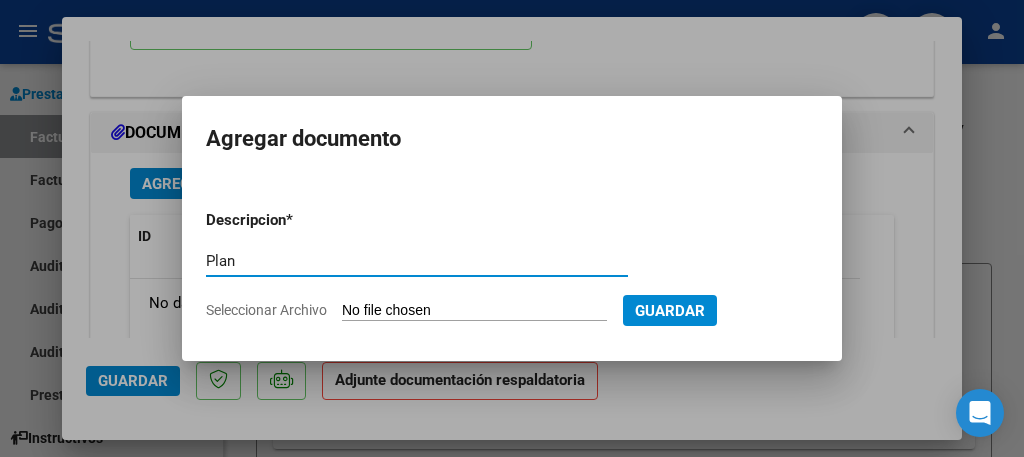 type on "Planilla de asistencia" 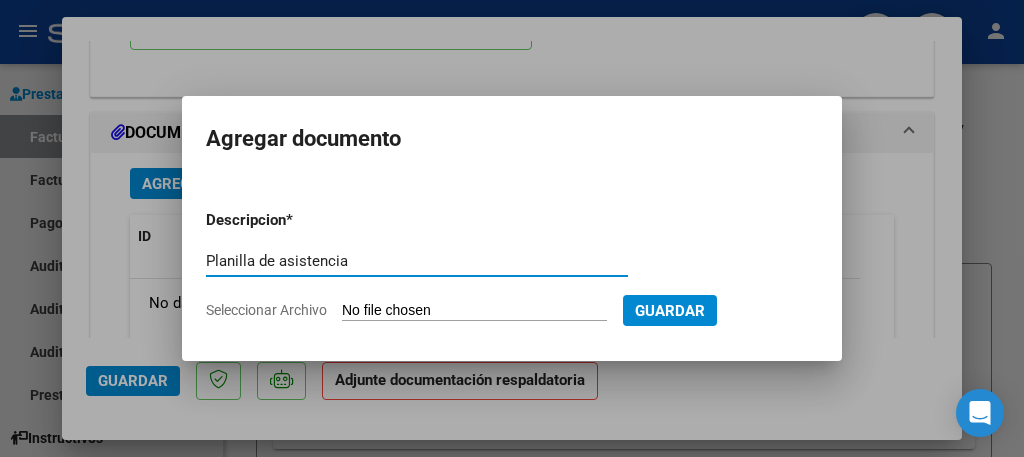 click on "Seleccionar Archivo" at bounding box center [474, 311] 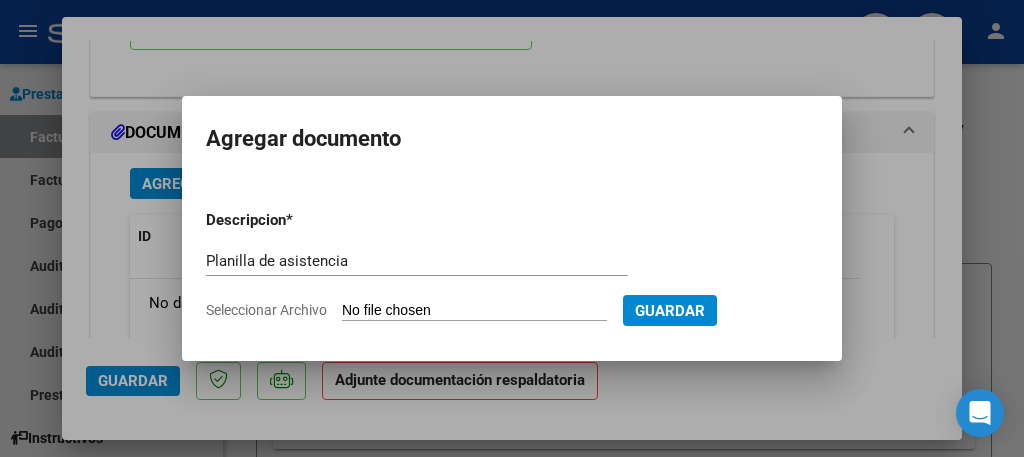 type on "C:\fakepath\Planilla Greco julio to.pdf" 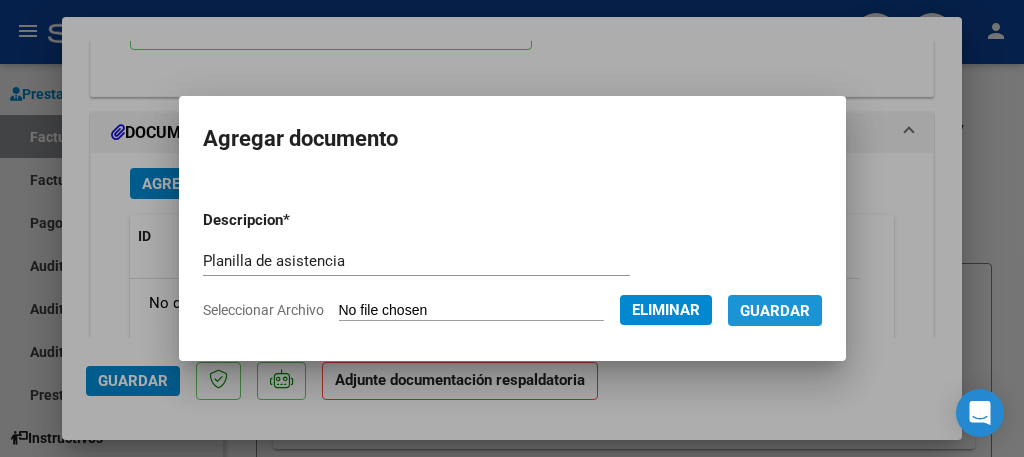 click on "Guardar" at bounding box center (775, 311) 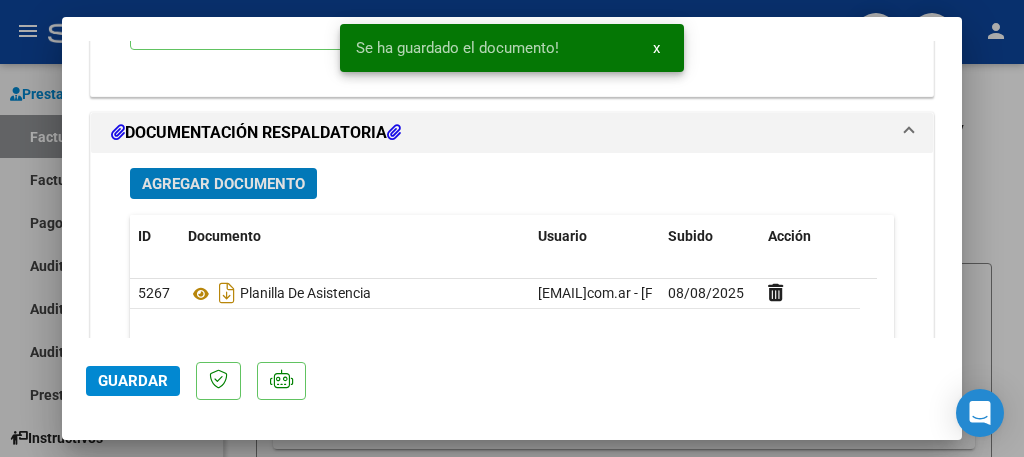 click on "Agregar Documento" at bounding box center (223, 184) 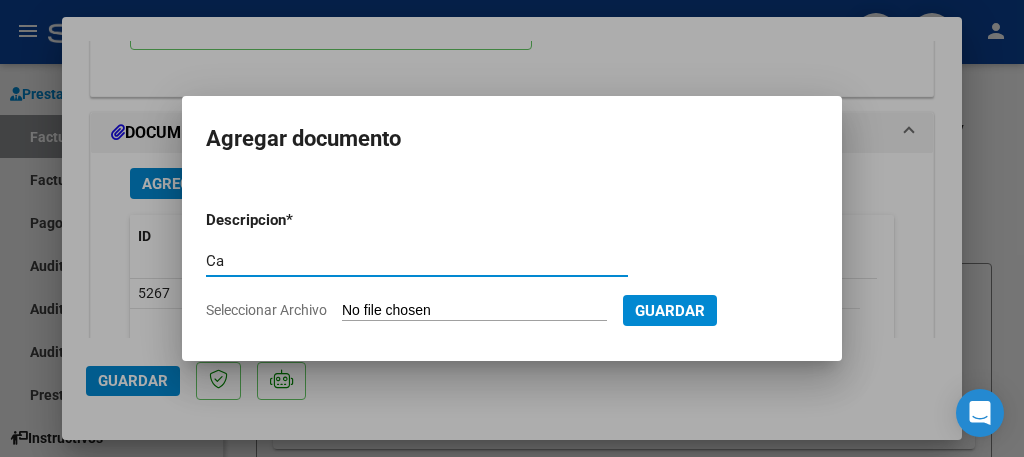 type on "Cambio de CBU" 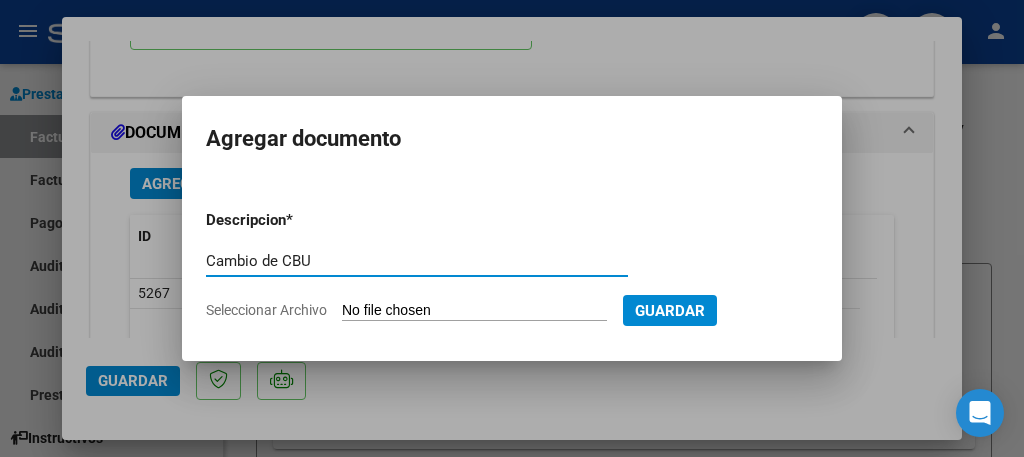 click on "Seleccionar Archivo" at bounding box center [474, 311] 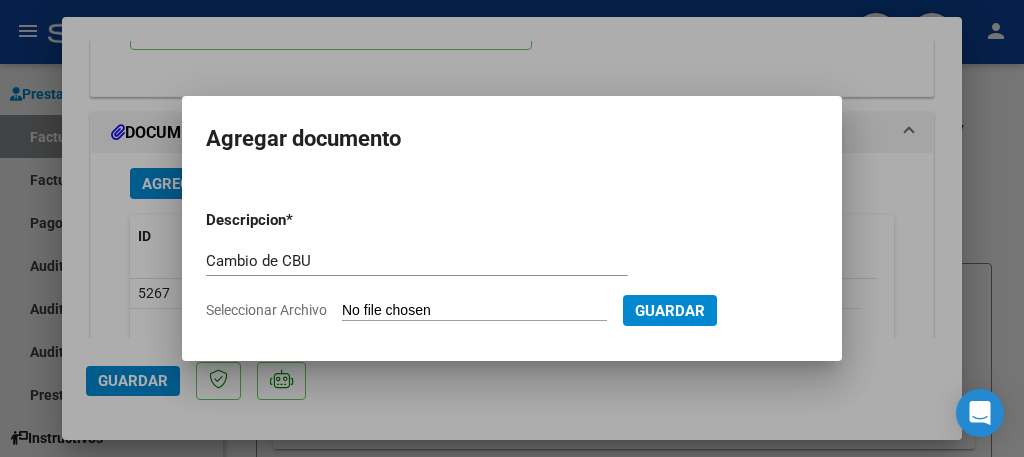 type on "C:\fakepath\Planilla Greco julio to.pdf" 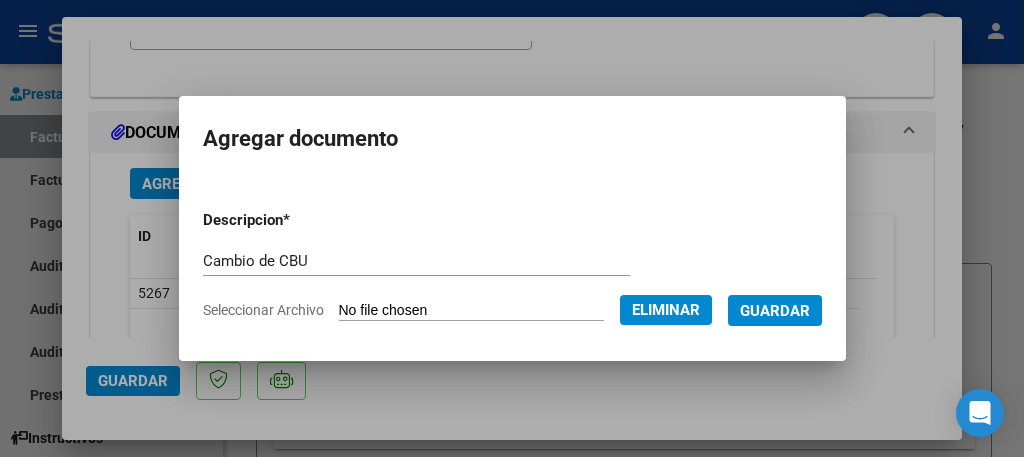click on "Seleccionar Archivo" at bounding box center [471, 311] 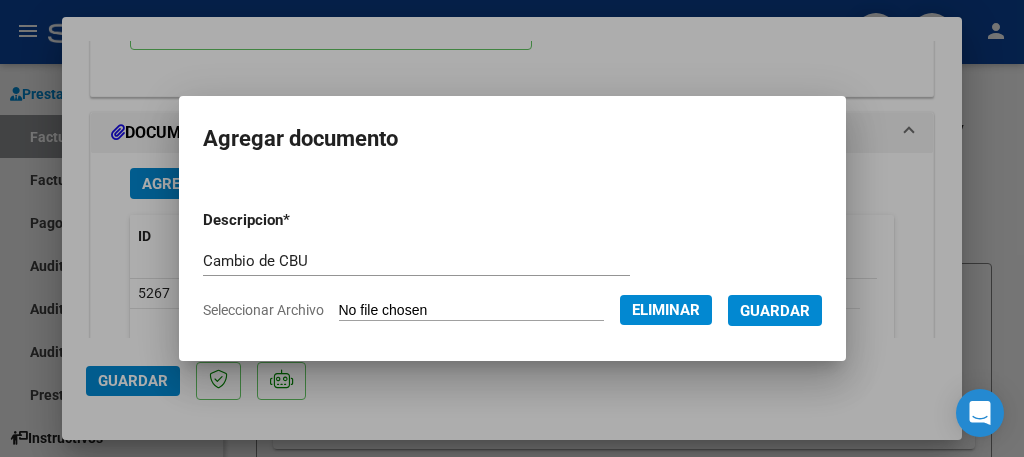 click on "Seleccionar Archivo" at bounding box center (471, 311) 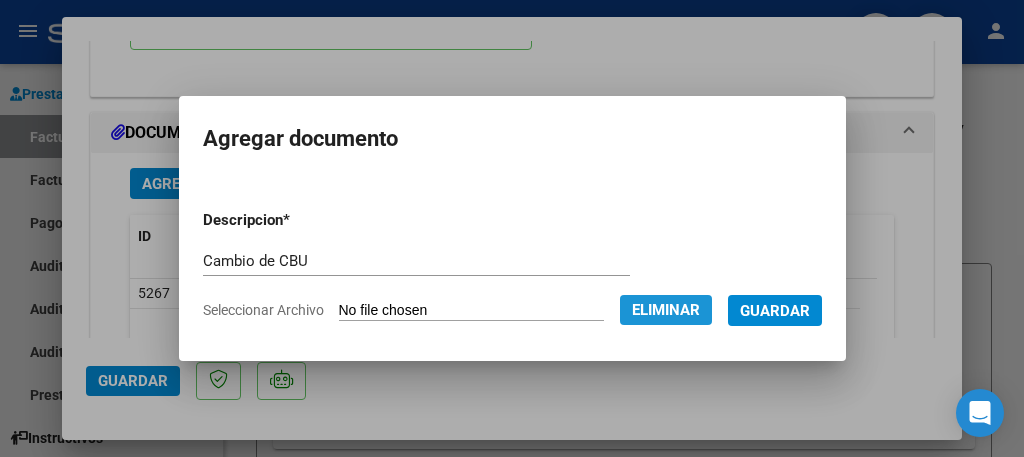 click on "Eliminar" 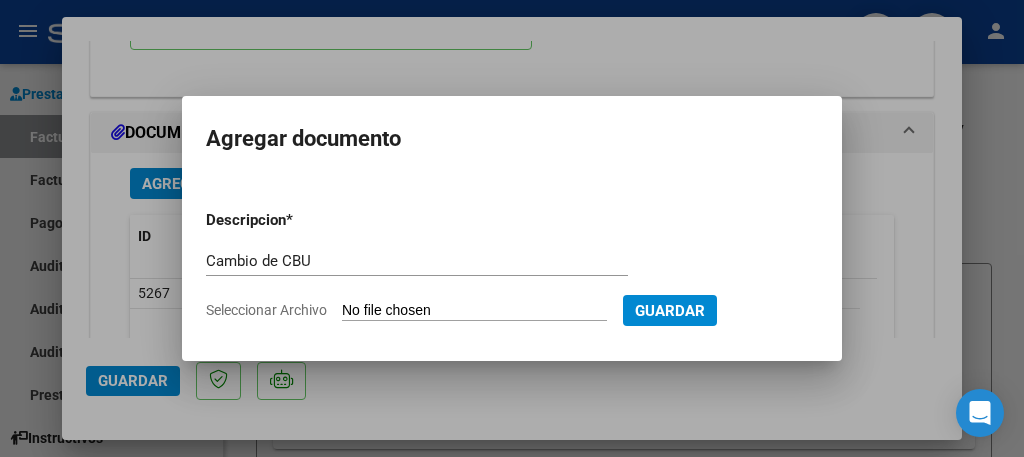 click on "Seleccionar Archivo" at bounding box center [474, 311] 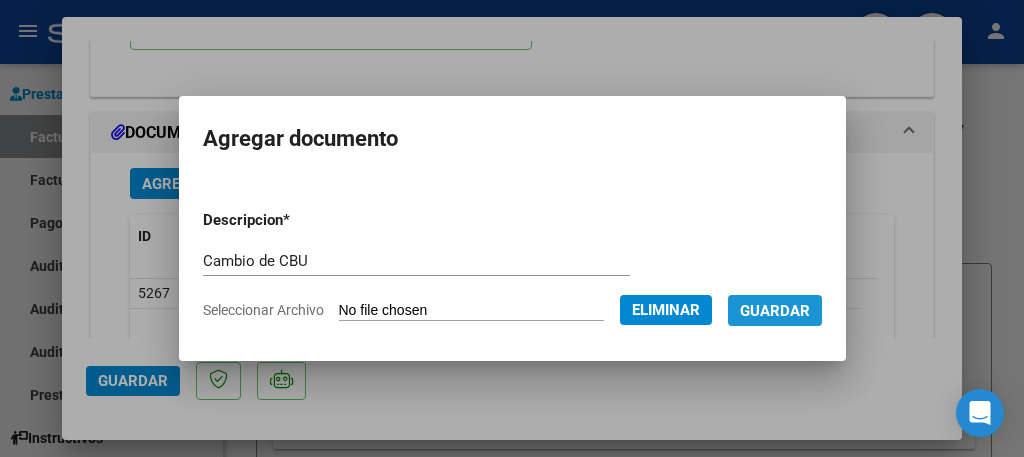 click on "Guardar" at bounding box center [775, 311] 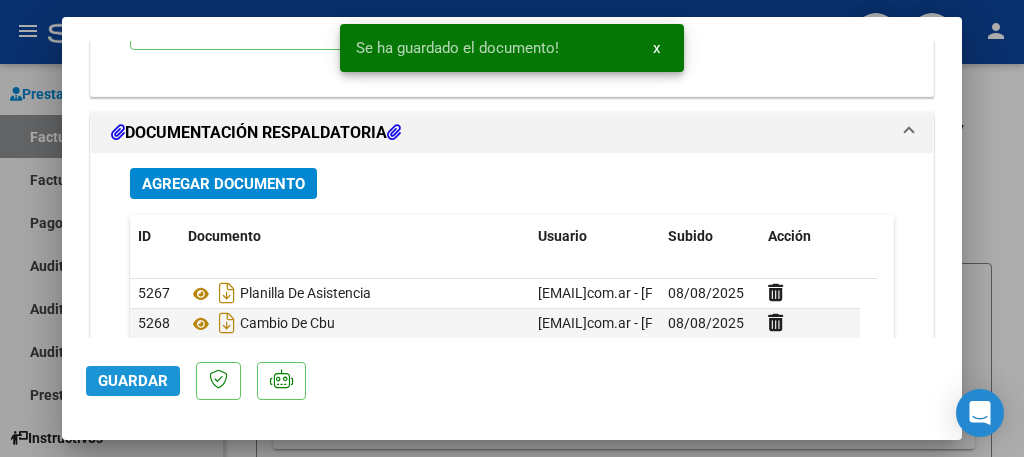 click on "Guardar" 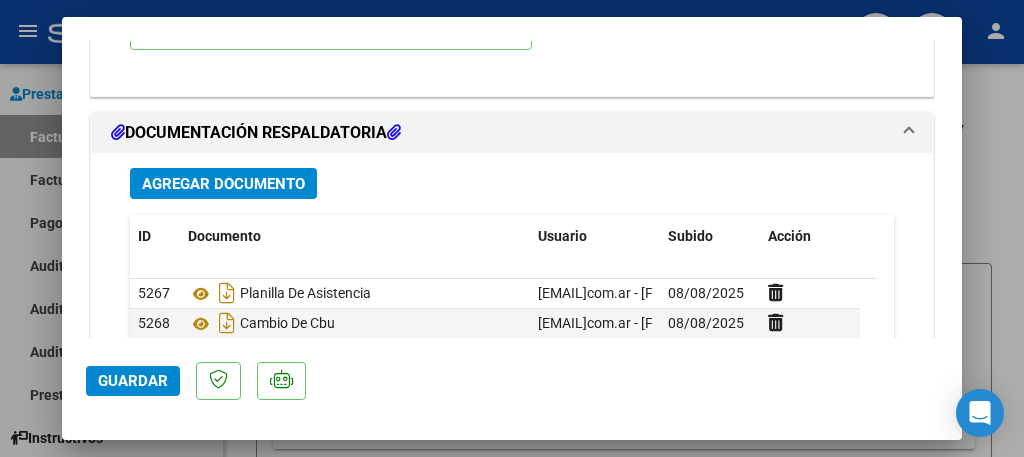 click on "Guardar" 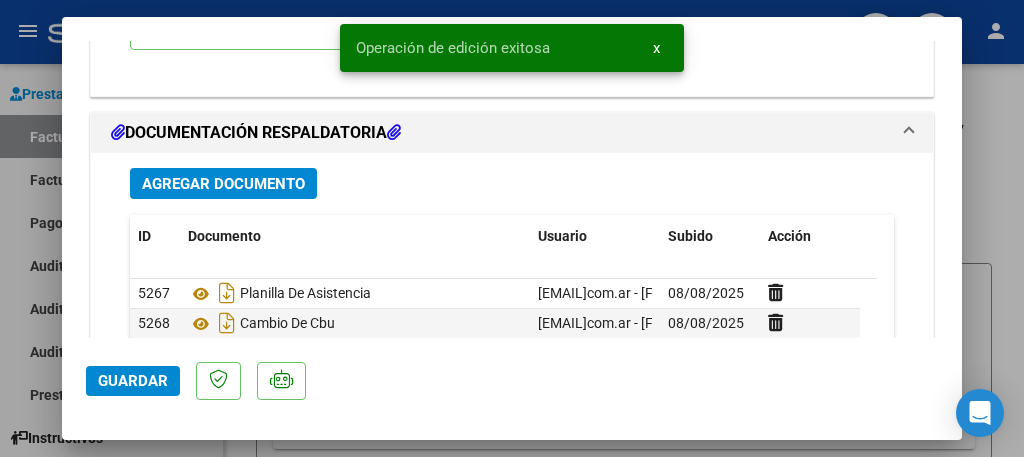 click at bounding box center (512, 228) 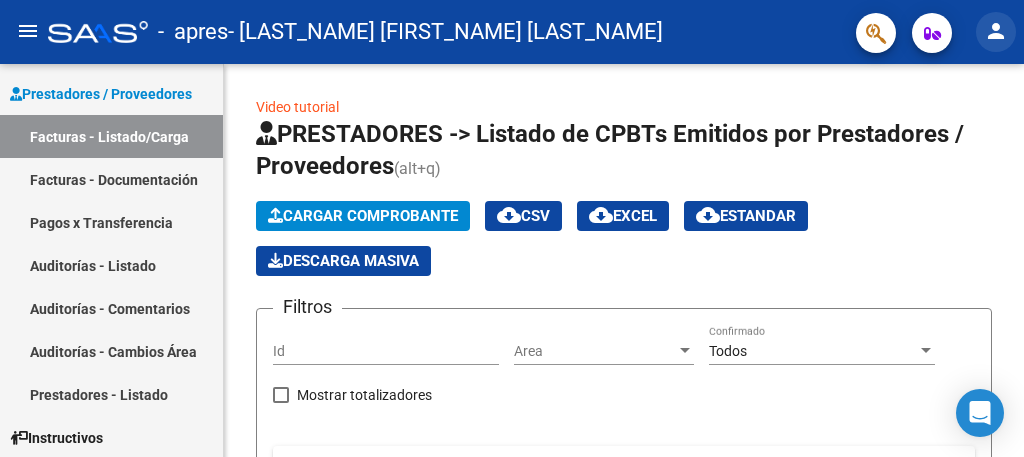 click on "person" 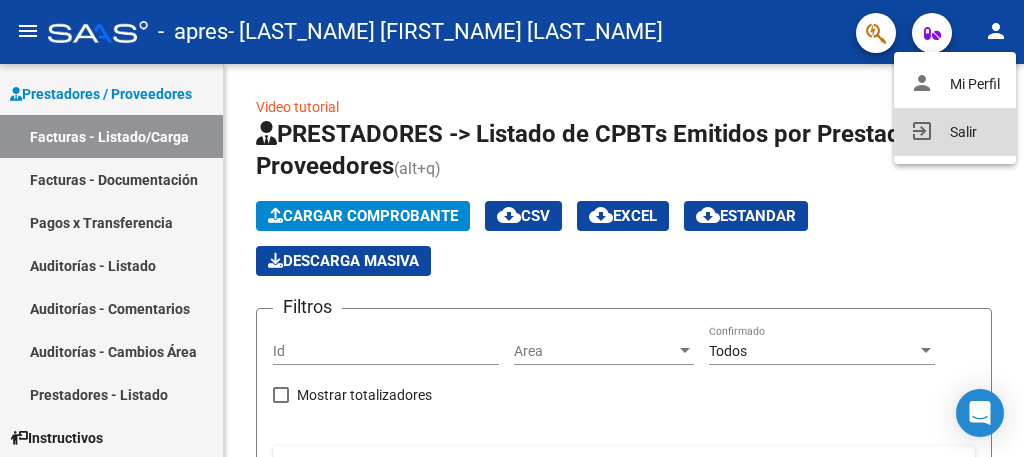 click on "exit_to_app  Salir" at bounding box center [955, 132] 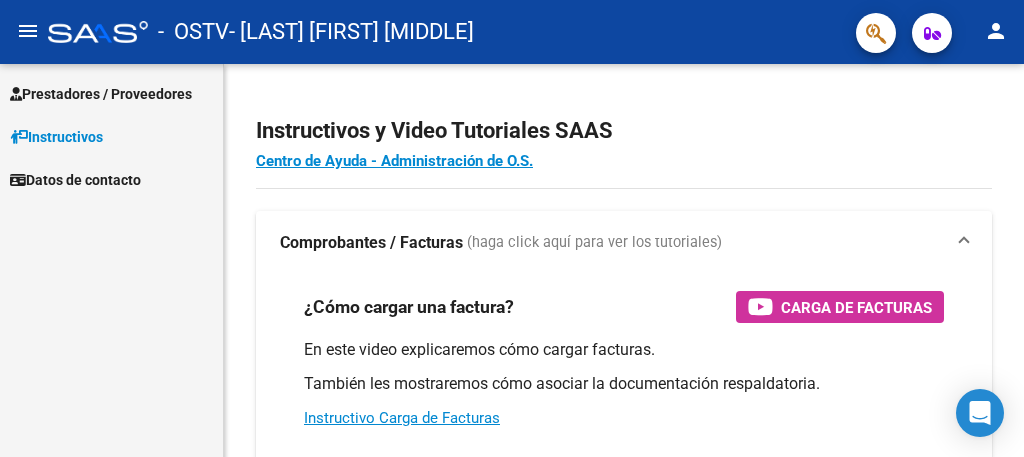 scroll, scrollTop: 0, scrollLeft: 0, axis: both 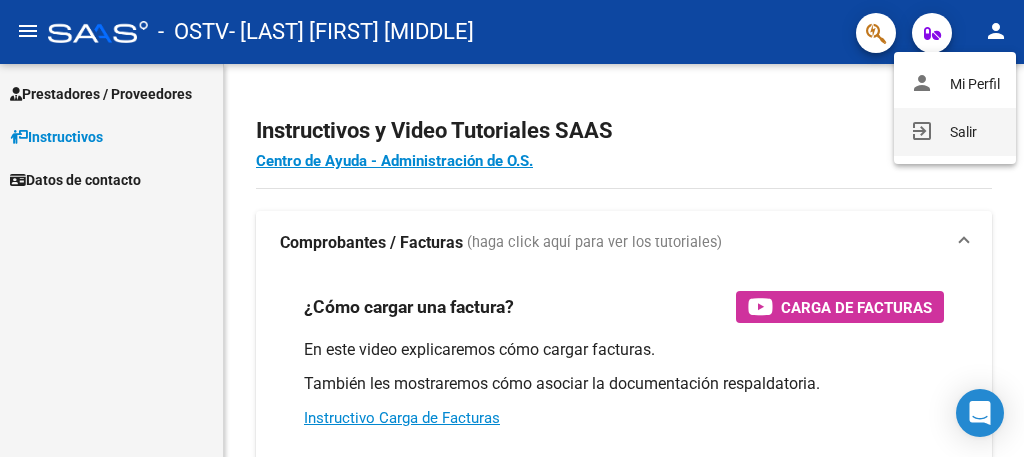 click on "exit_to_app  Salir" at bounding box center [955, 132] 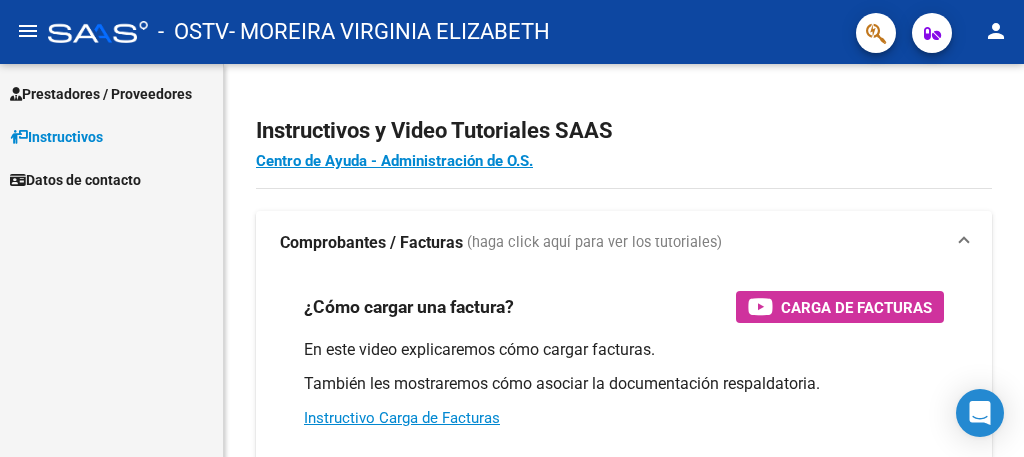 scroll, scrollTop: 0, scrollLeft: 0, axis: both 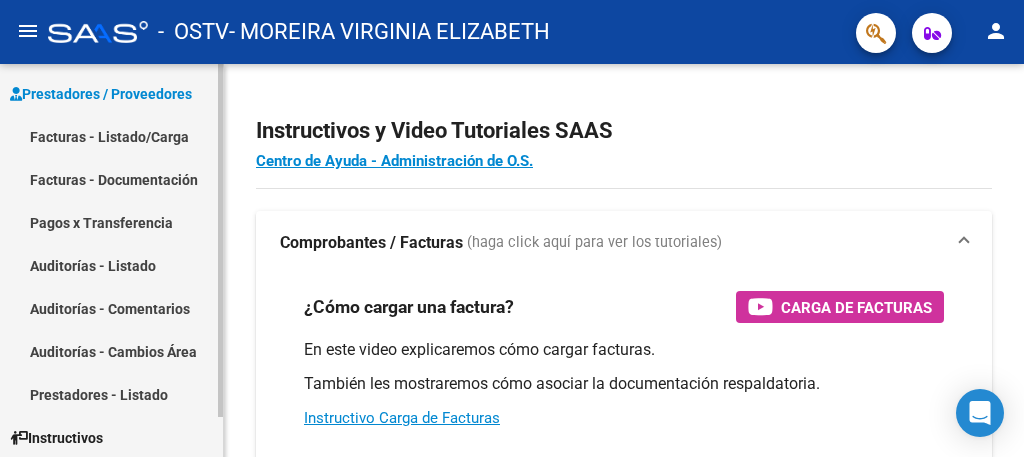 click on "Facturas - Listado/Carga" at bounding box center (111, 136) 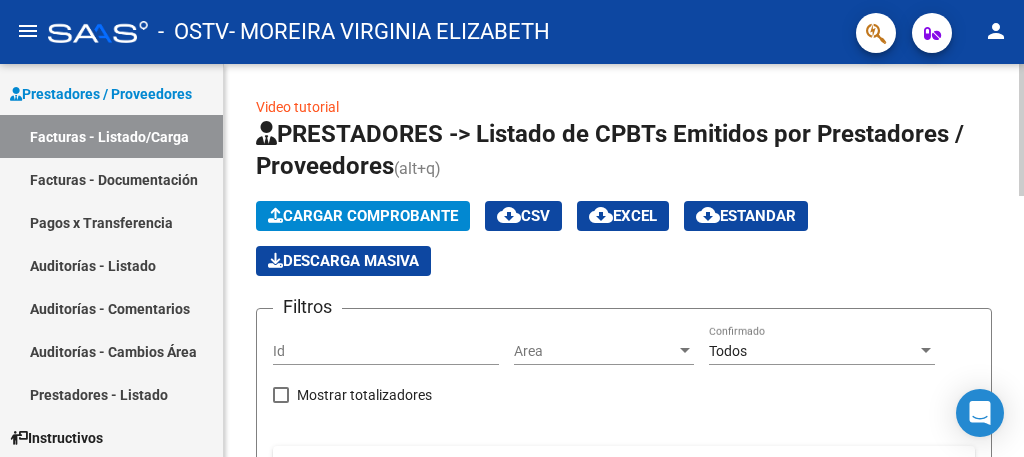 click on "Cargar Comprobante" 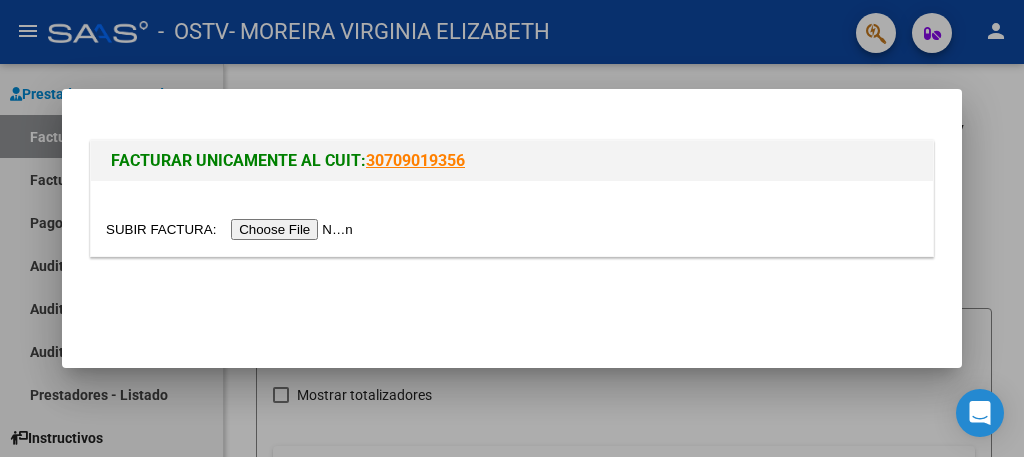 click at bounding box center [232, 229] 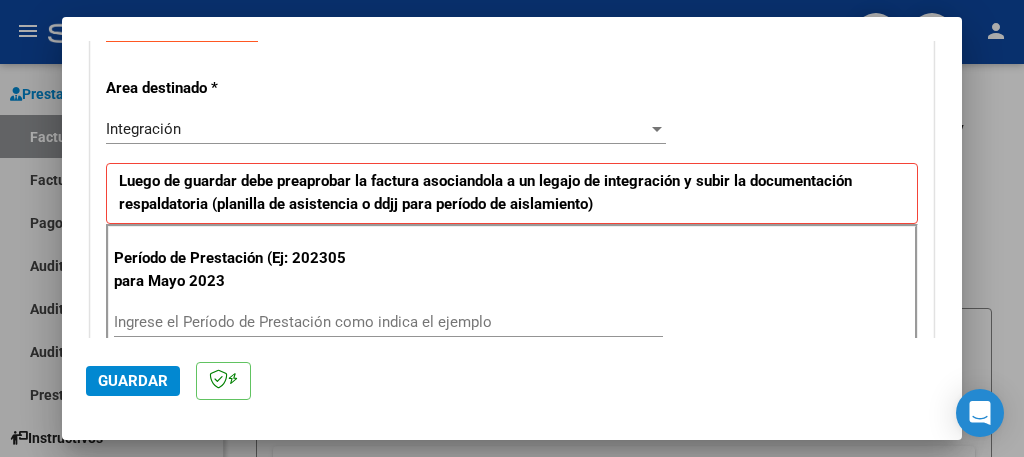 scroll, scrollTop: 400, scrollLeft: 0, axis: vertical 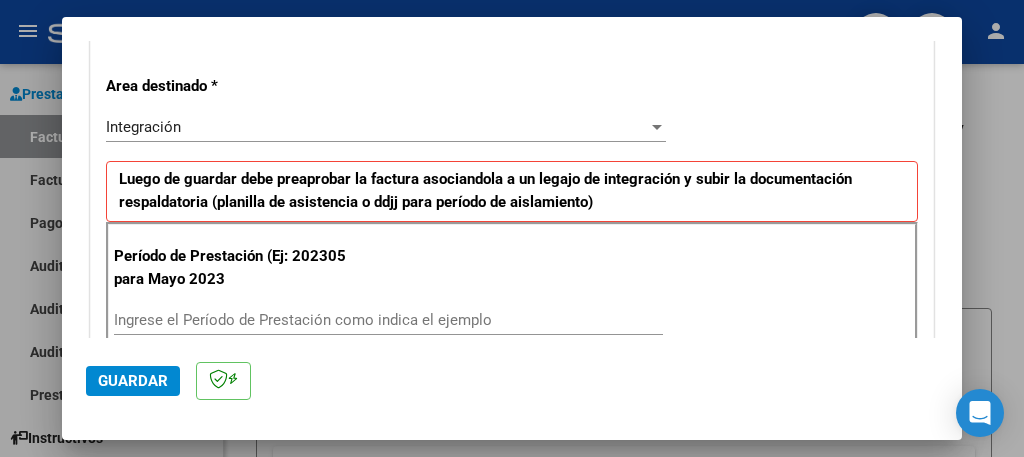 click on "Ingrese el Período de Prestación como indica el ejemplo" at bounding box center (388, 320) 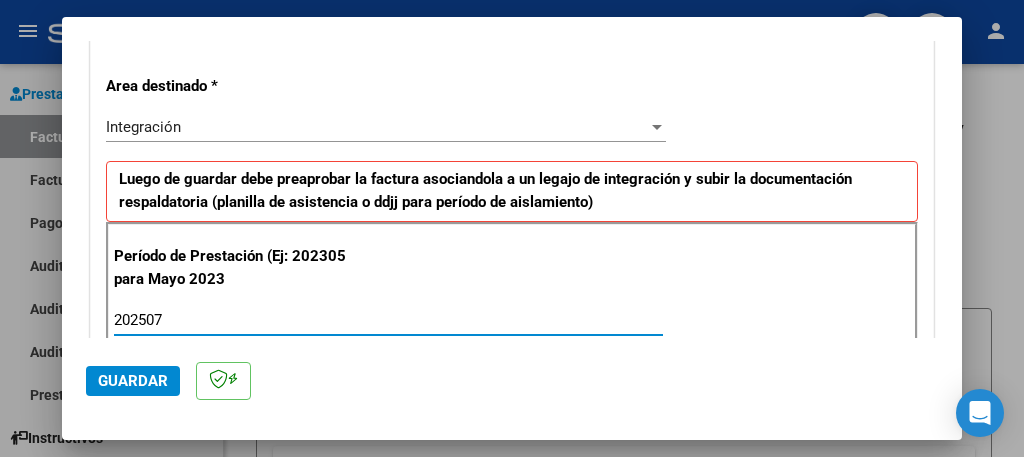 type on "202507" 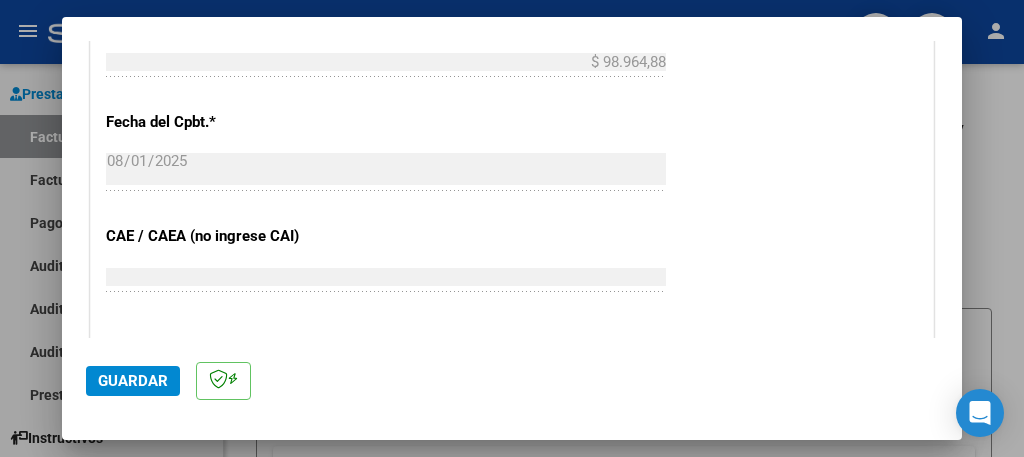 scroll, scrollTop: 1080, scrollLeft: 0, axis: vertical 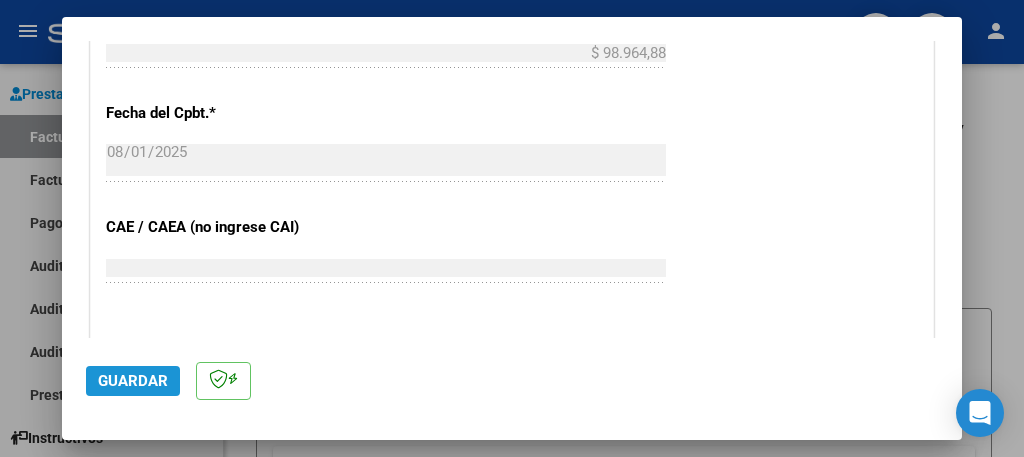 click on "Guardar" 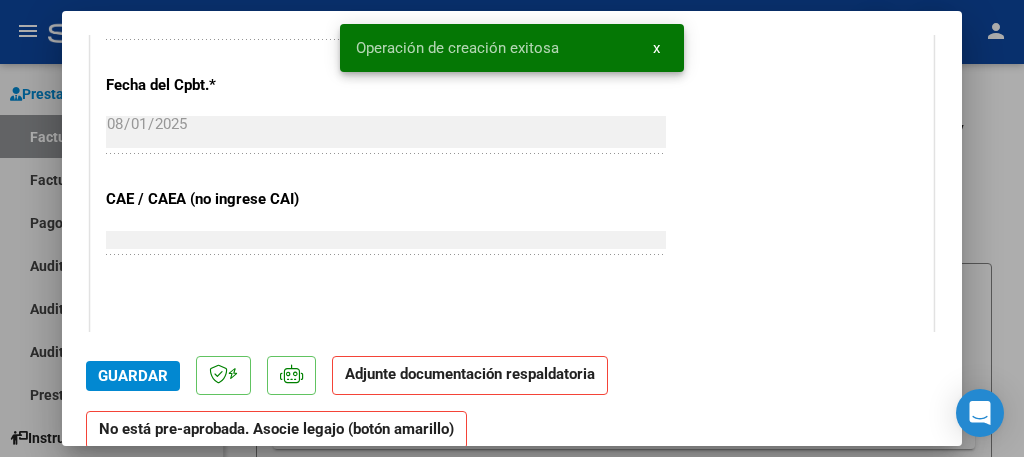 scroll, scrollTop: 0, scrollLeft: 0, axis: both 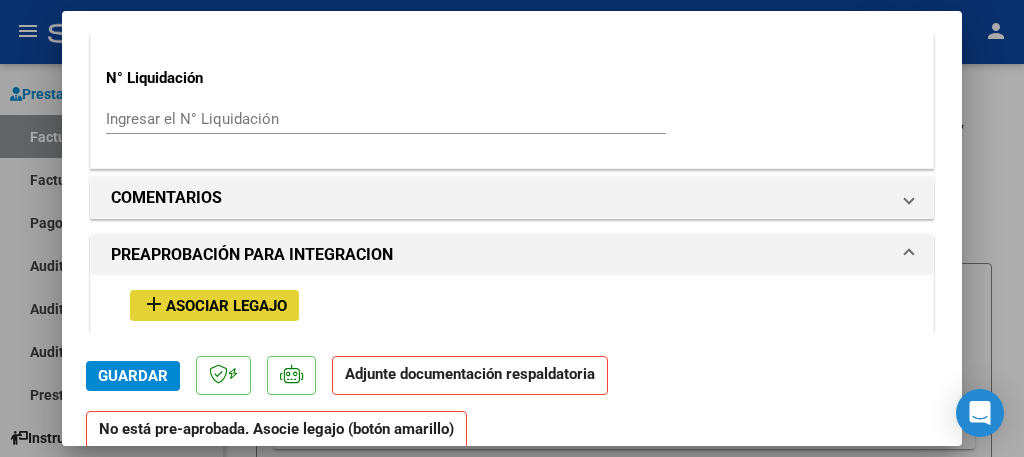 click on "Asociar Legajo" at bounding box center (226, 306) 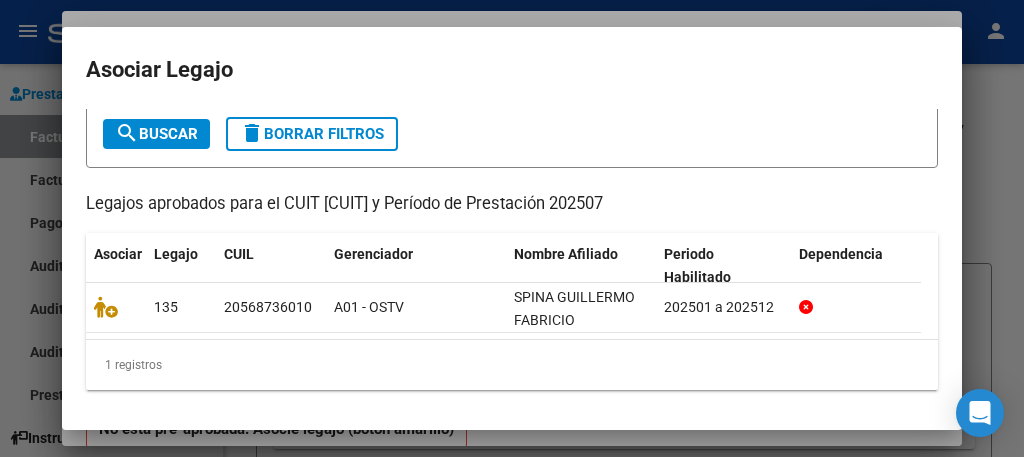 scroll, scrollTop: 124, scrollLeft: 0, axis: vertical 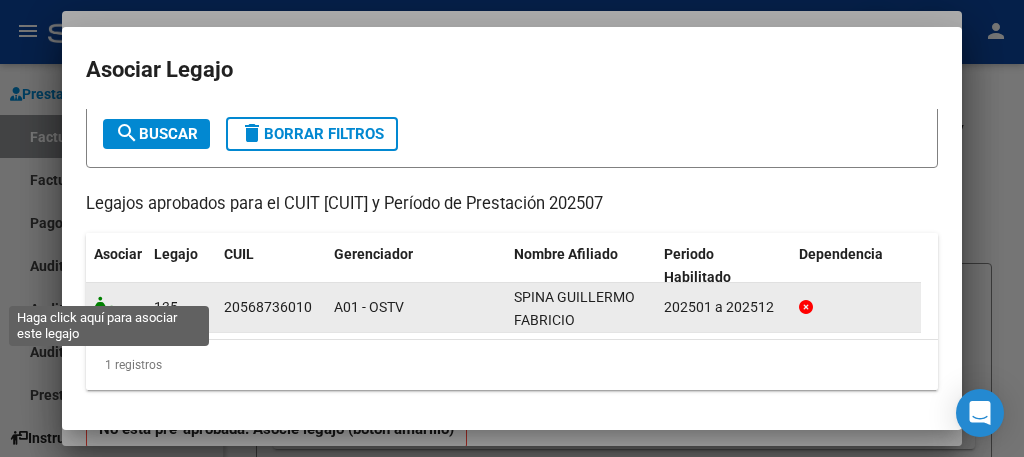 click 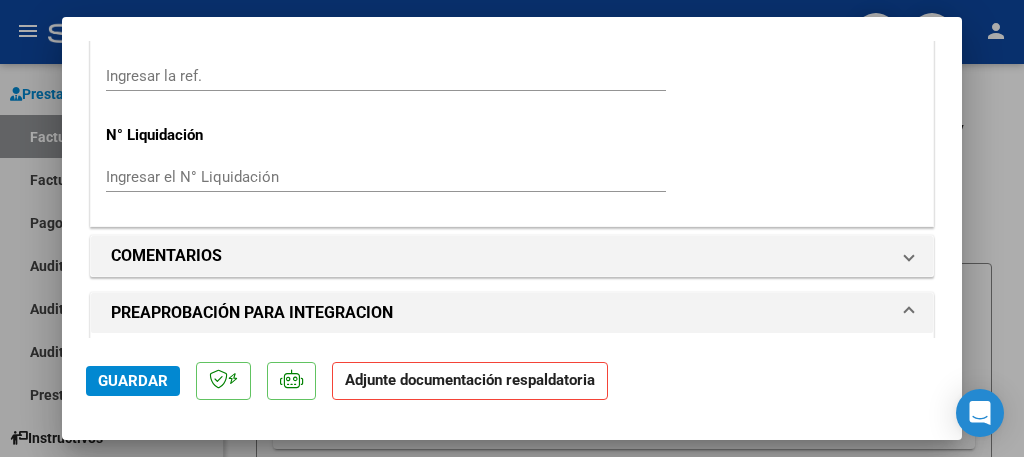 scroll, scrollTop: 1653, scrollLeft: 0, axis: vertical 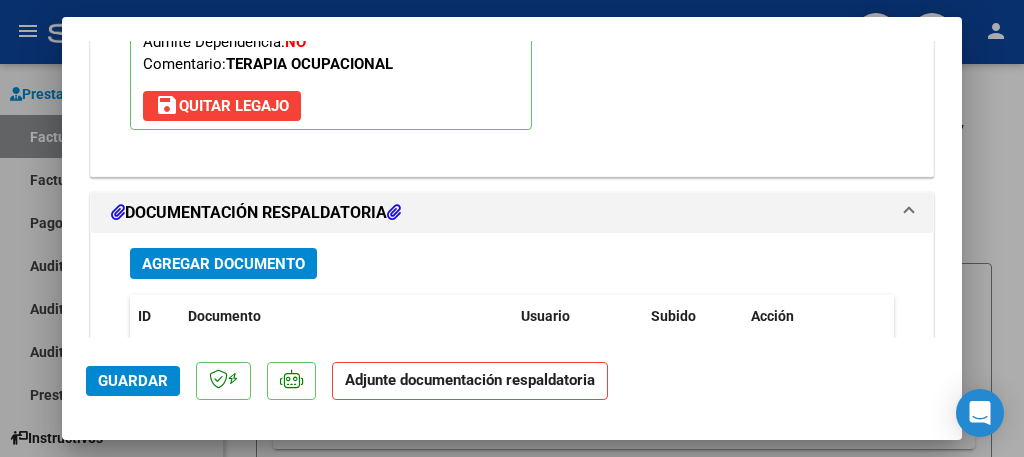 click on "Agregar Documento" at bounding box center (223, 264) 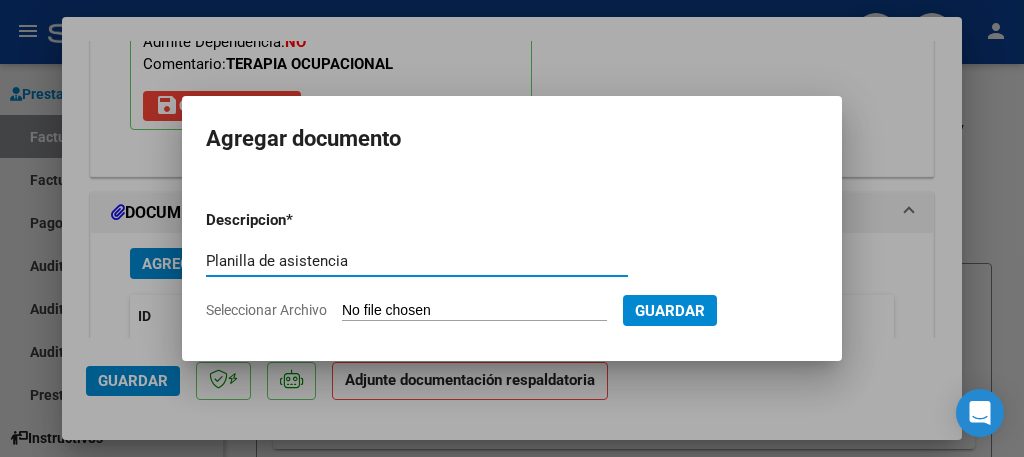 type on "Planilla de asistencia" 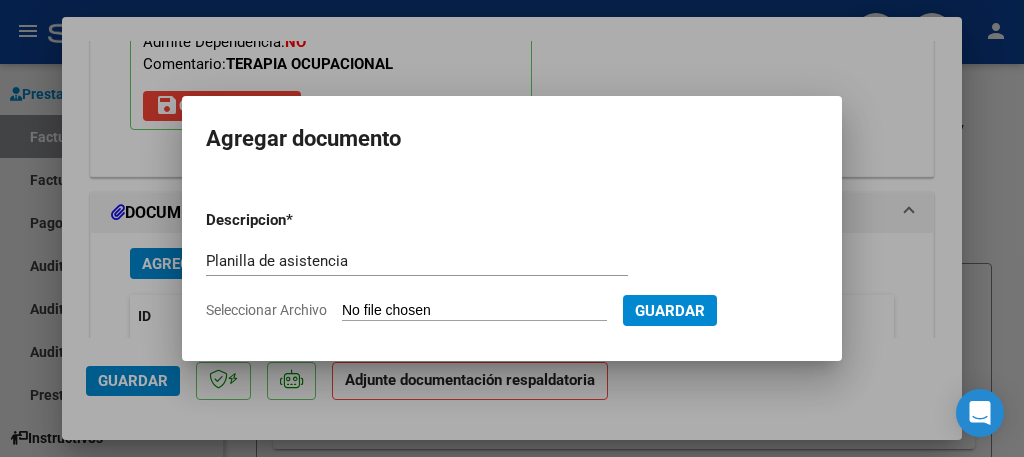 type on "C:\fakepath\Planilla Spina julio to.pdf" 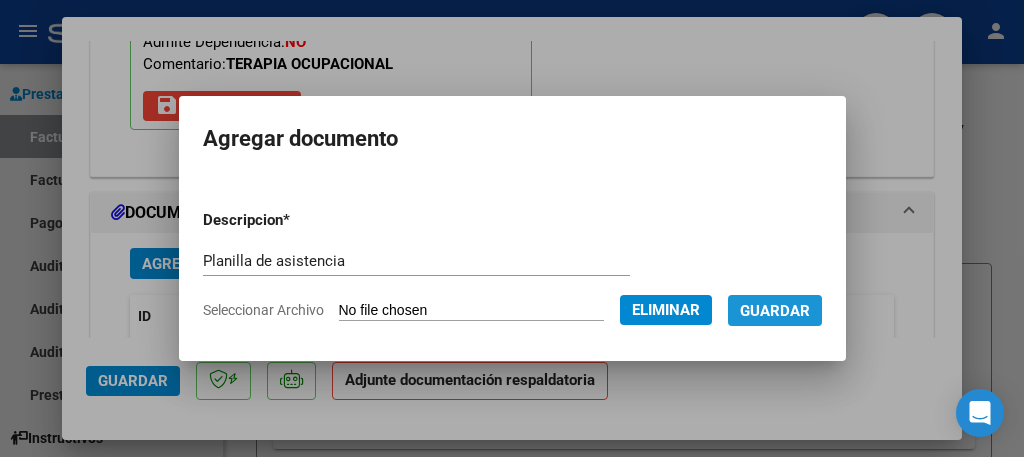 click on "Guardar" at bounding box center [775, 311] 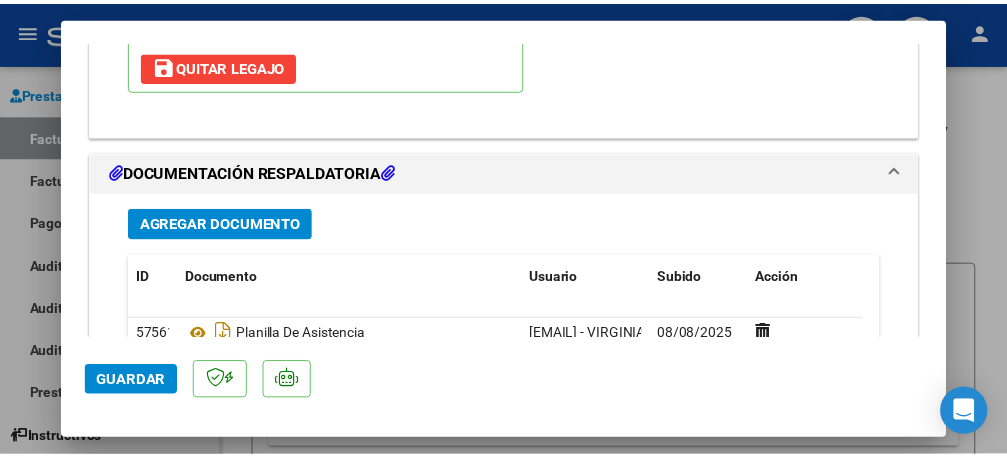 scroll, scrollTop: 2173, scrollLeft: 0, axis: vertical 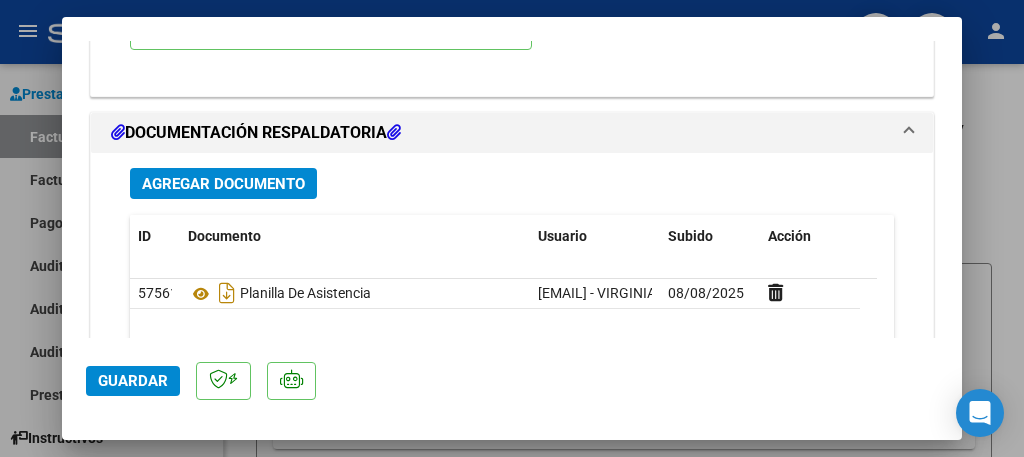 click on "Agregar Documento" at bounding box center (223, 184) 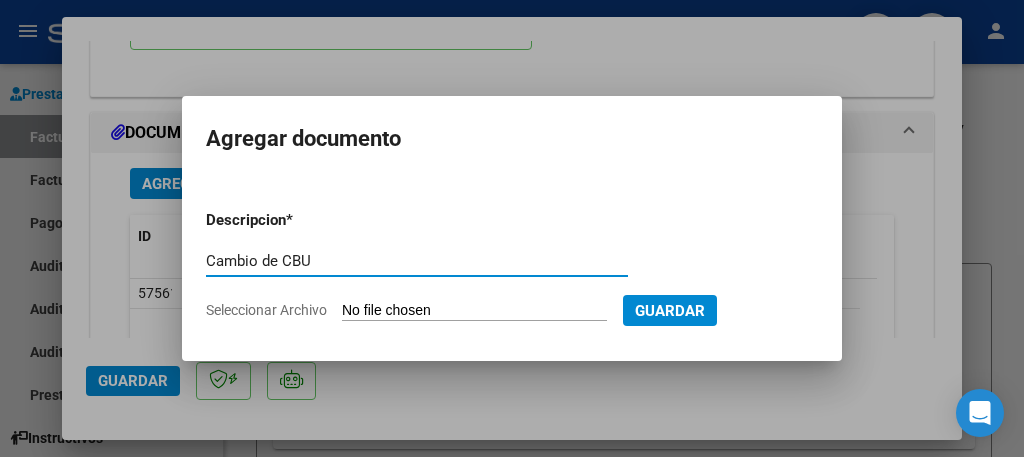 type on "Cambio de CBU" 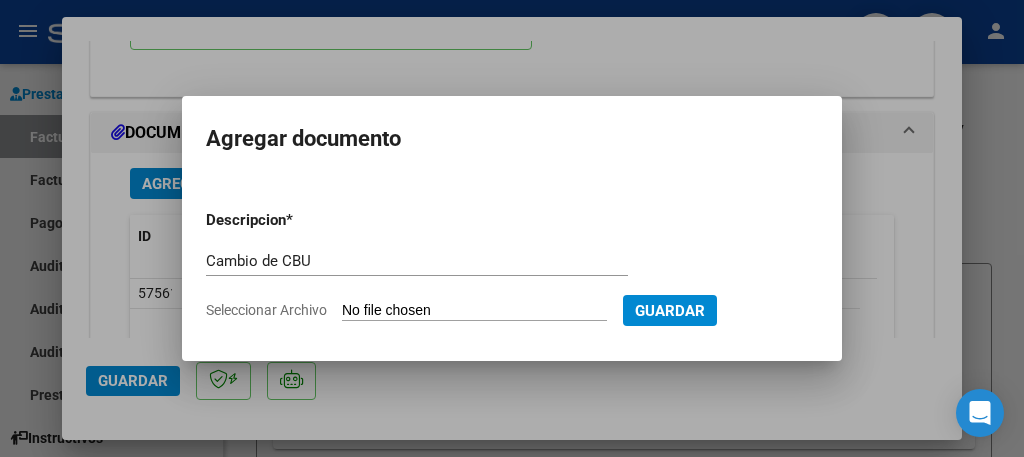 type on "C:\fakepath\CBU Provincia Moreira.pdf" 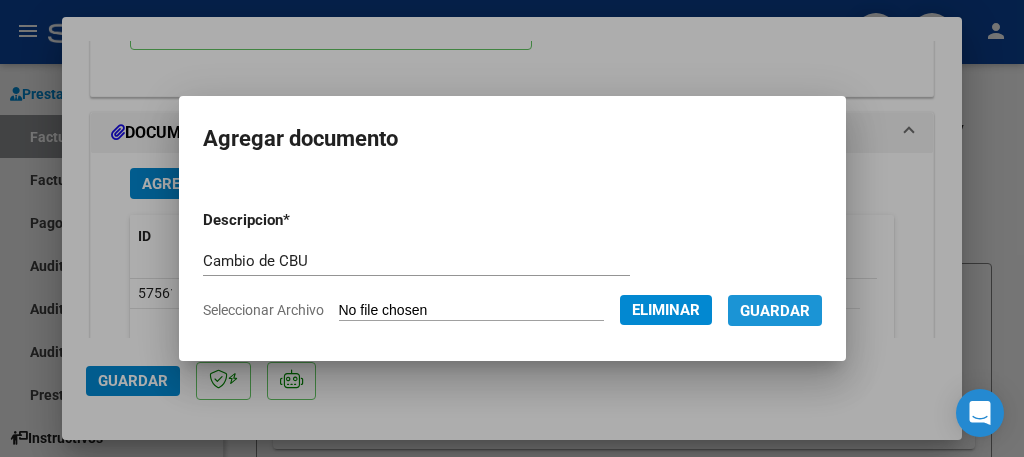 click on "Guardar" at bounding box center (775, 311) 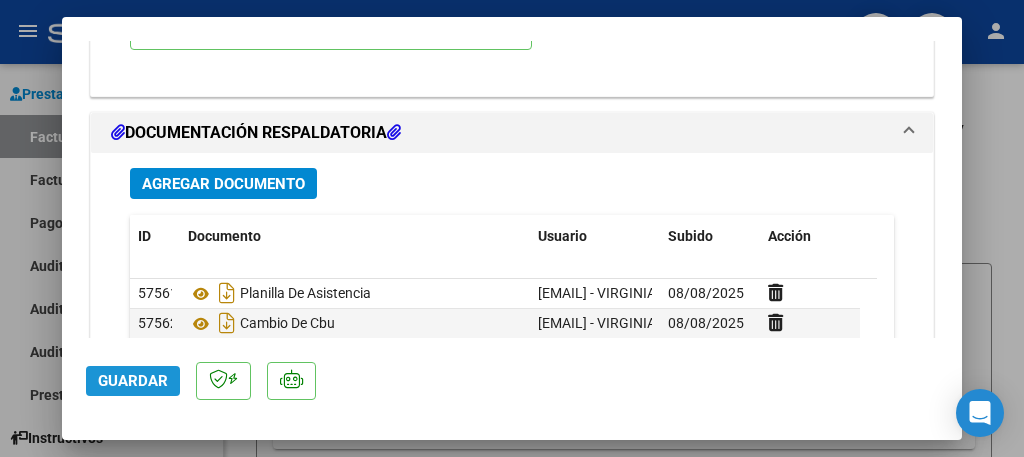 click on "Guardar" 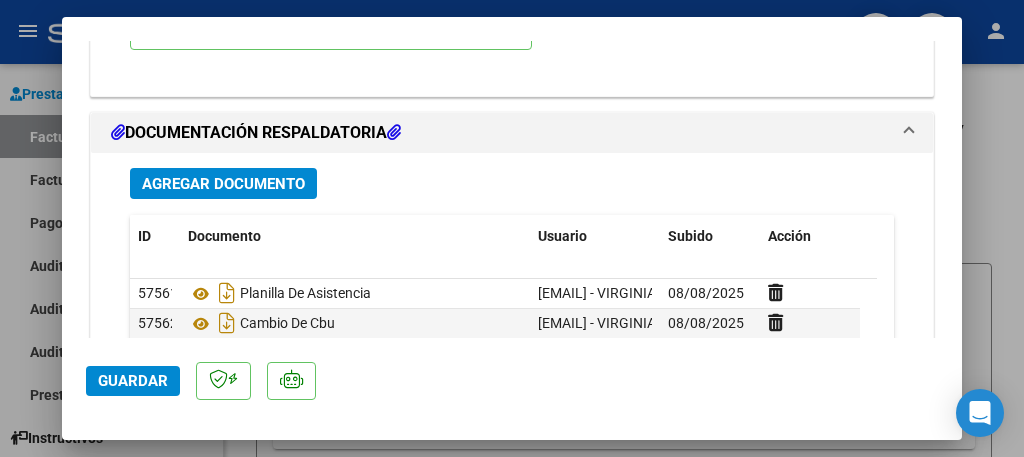 click on "Guardar" 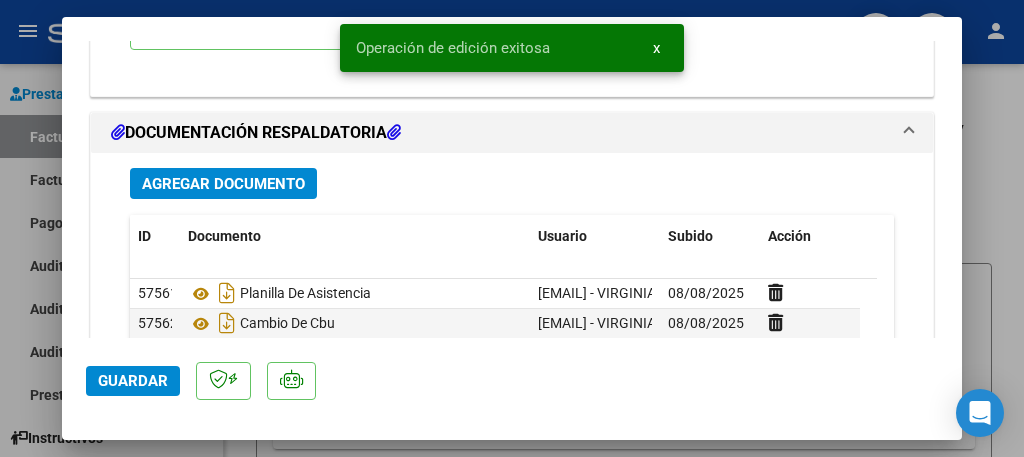 click at bounding box center [512, 228] 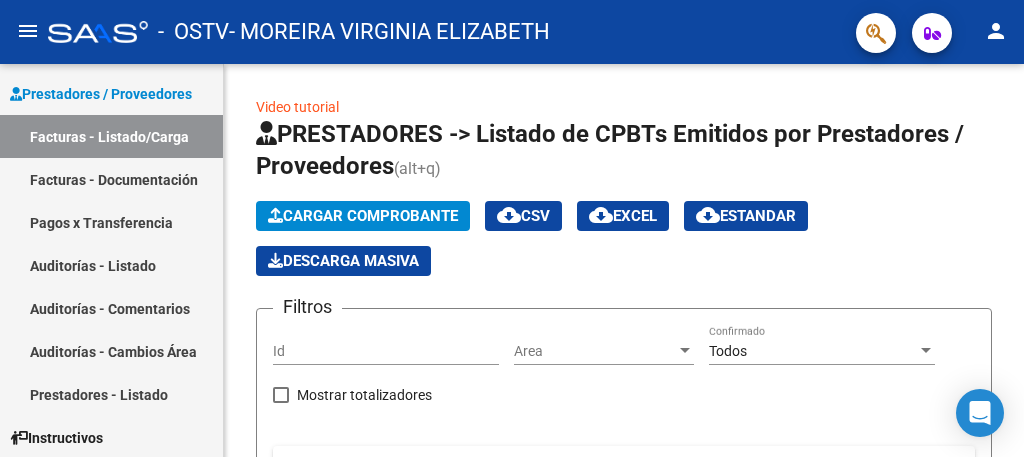 click on "person" 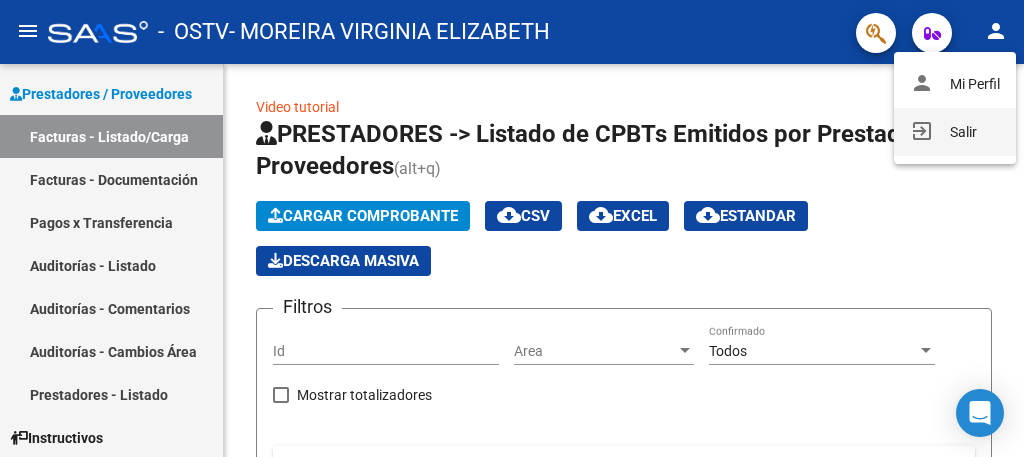 click on "exit_to_app  Salir" at bounding box center (955, 132) 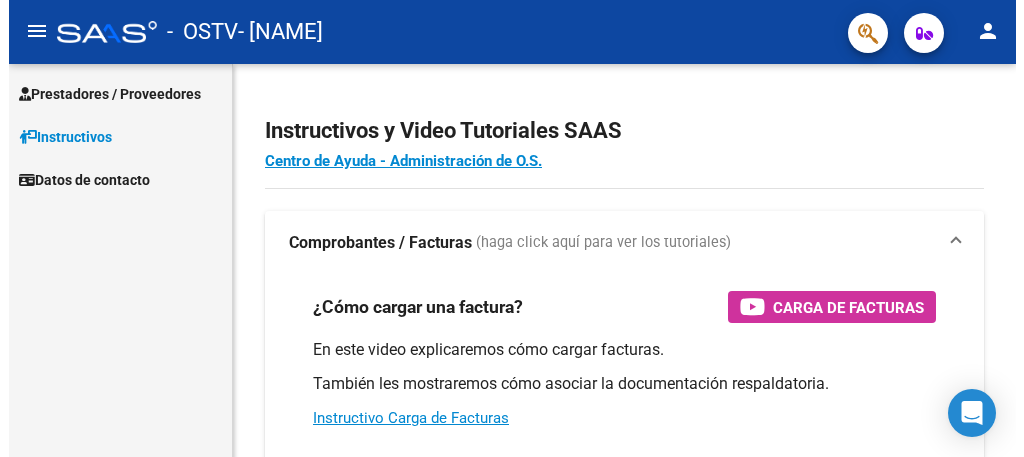 scroll, scrollTop: 0, scrollLeft: 0, axis: both 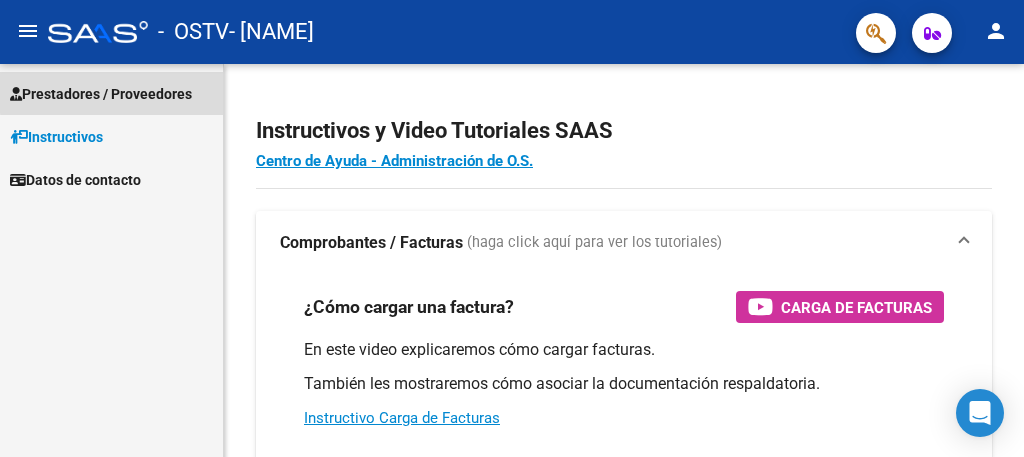 click on "Prestadores / Proveedores" at bounding box center [101, 94] 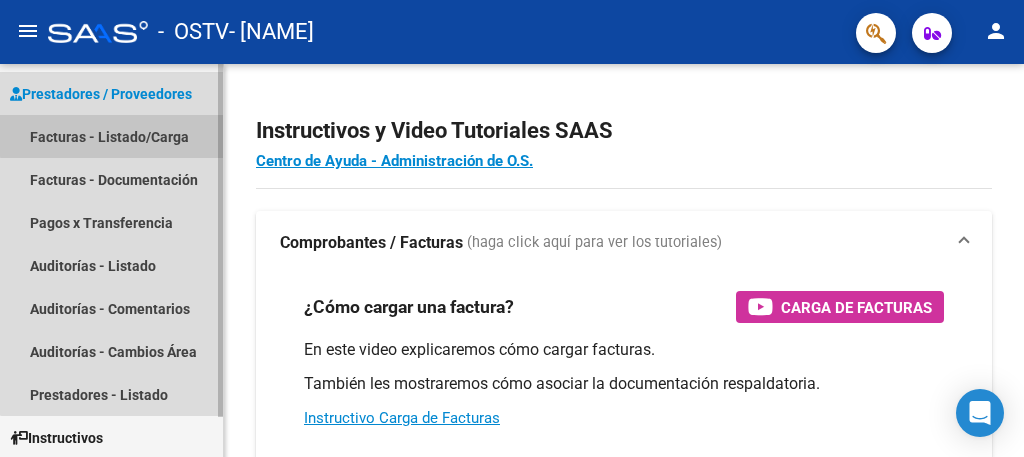 click on "Facturas - Listado/Carga" at bounding box center (111, 136) 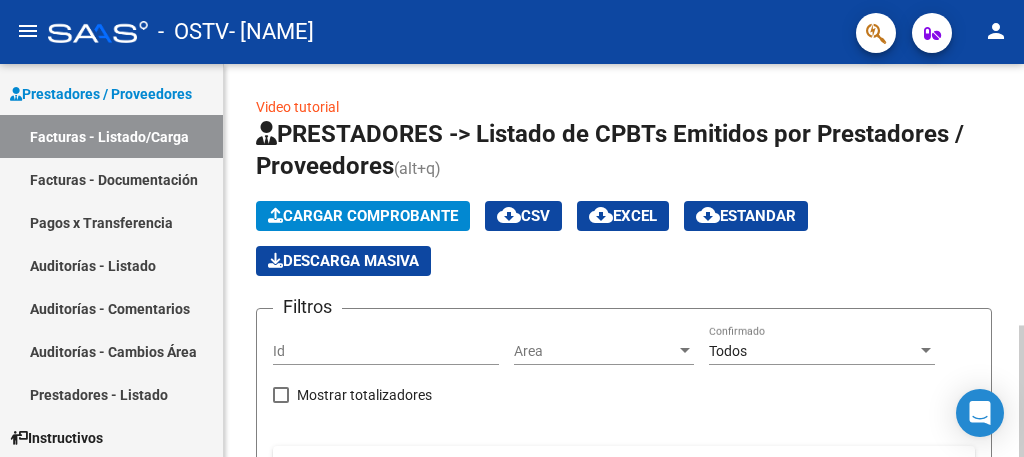click on "Cargar Comprobante" 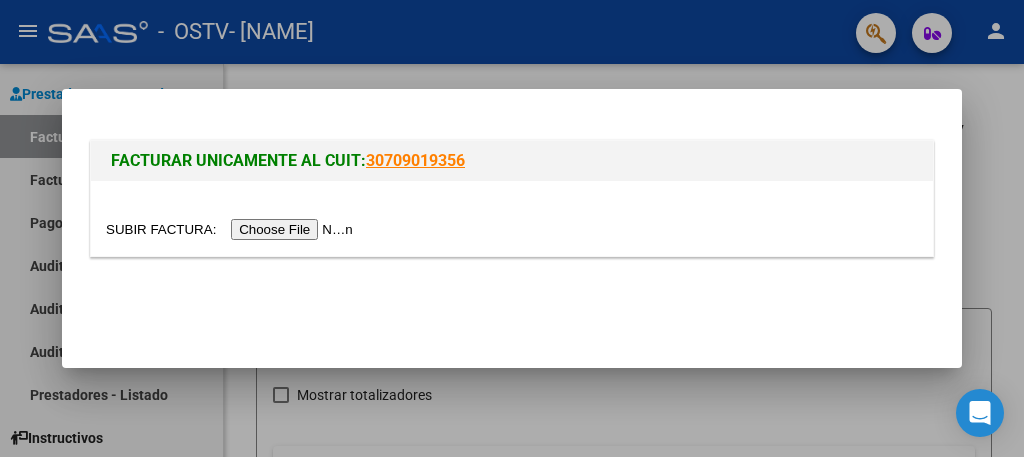 click at bounding box center (232, 229) 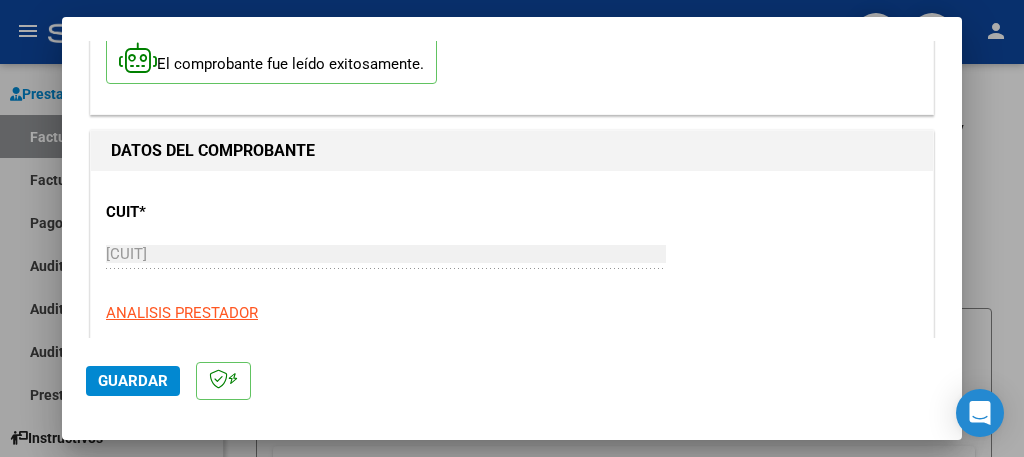 scroll, scrollTop: 160, scrollLeft: 0, axis: vertical 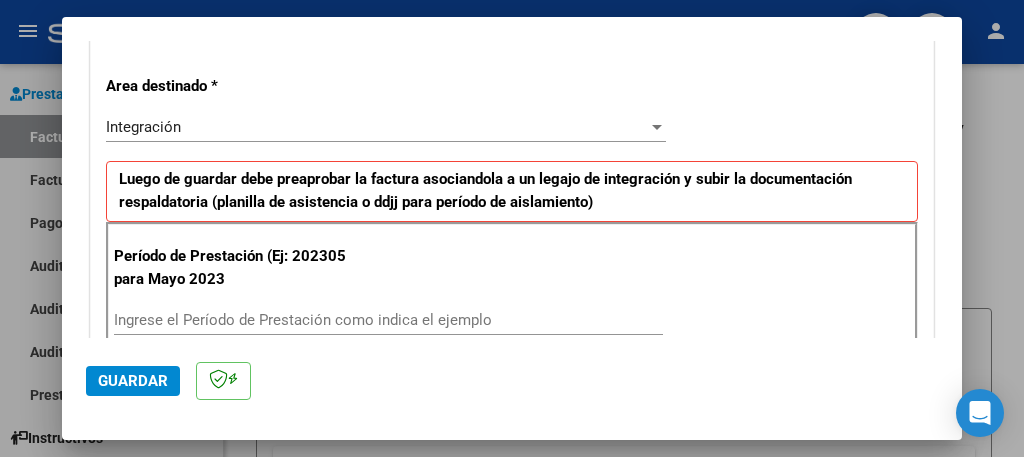 click on "Ingrese el Período de Prestación como indica el ejemplo" at bounding box center [388, 320] 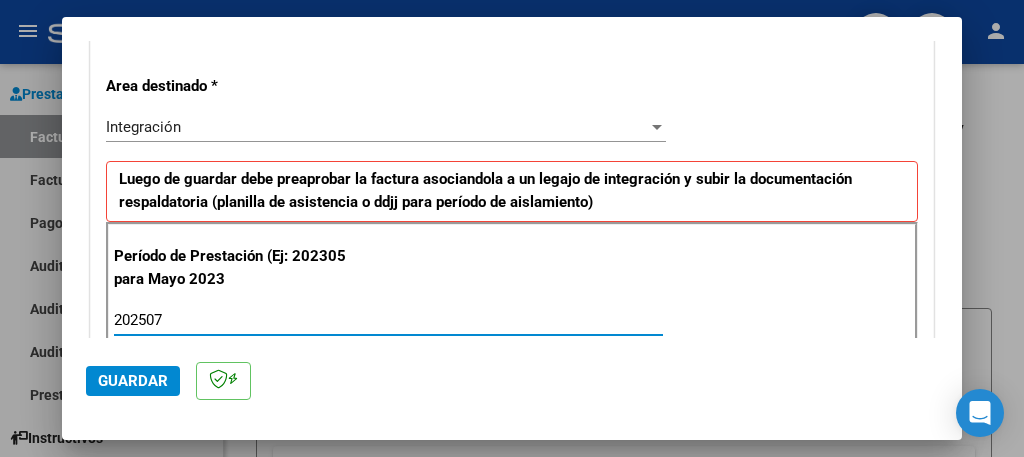 type on "202507" 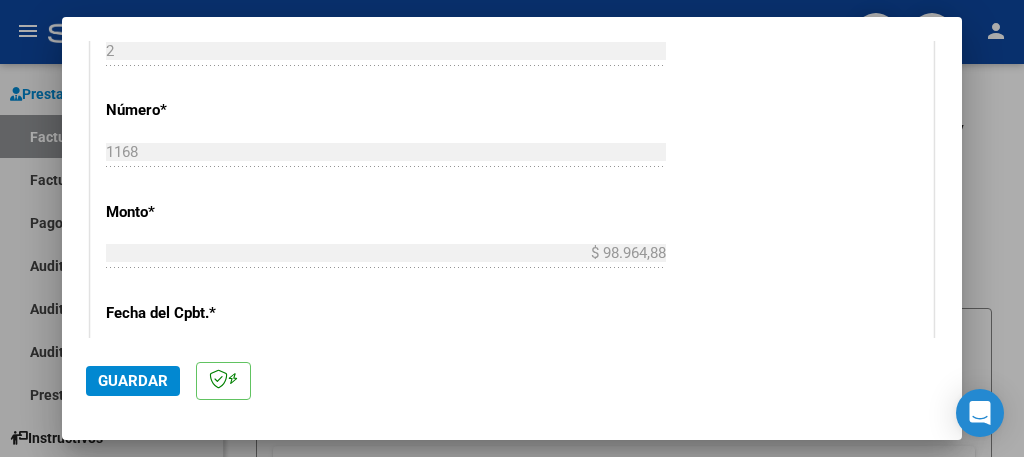 scroll, scrollTop: 920, scrollLeft: 0, axis: vertical 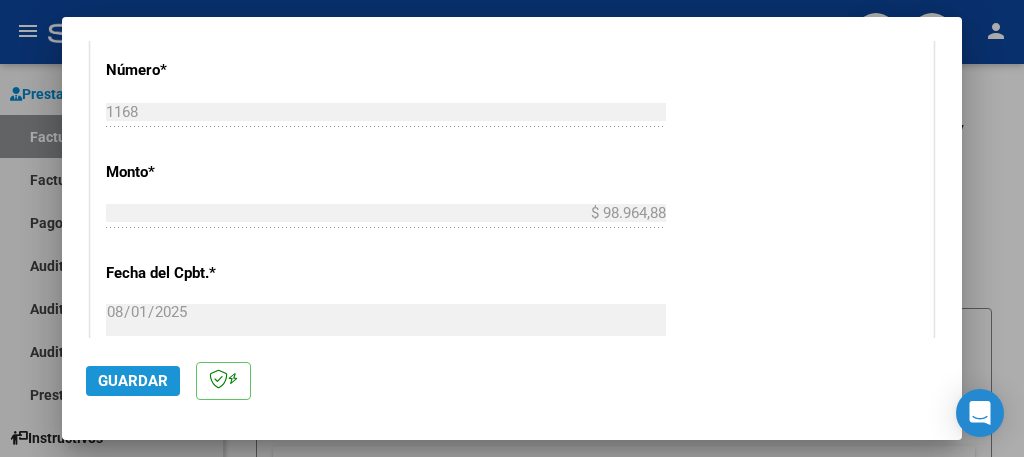 click on "Guardar" 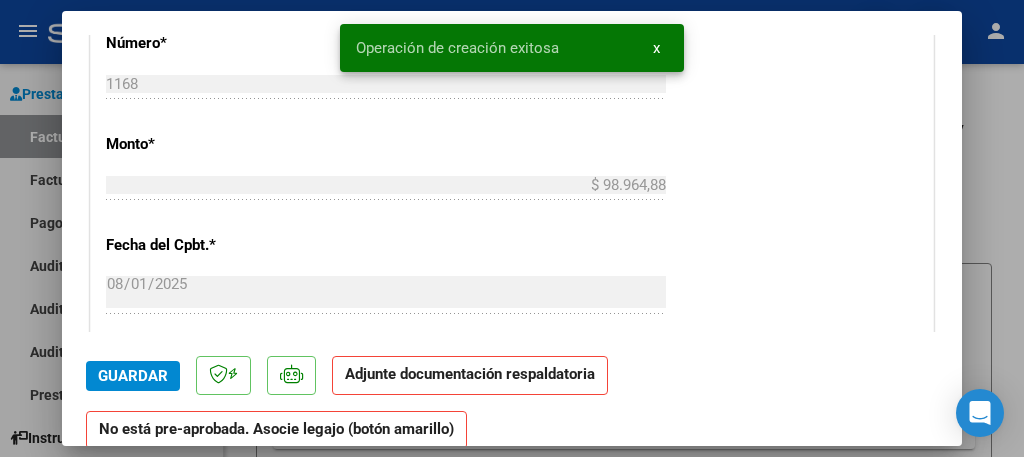 scroll, scrollTop: 0, scrollLeft: 0, axis: both 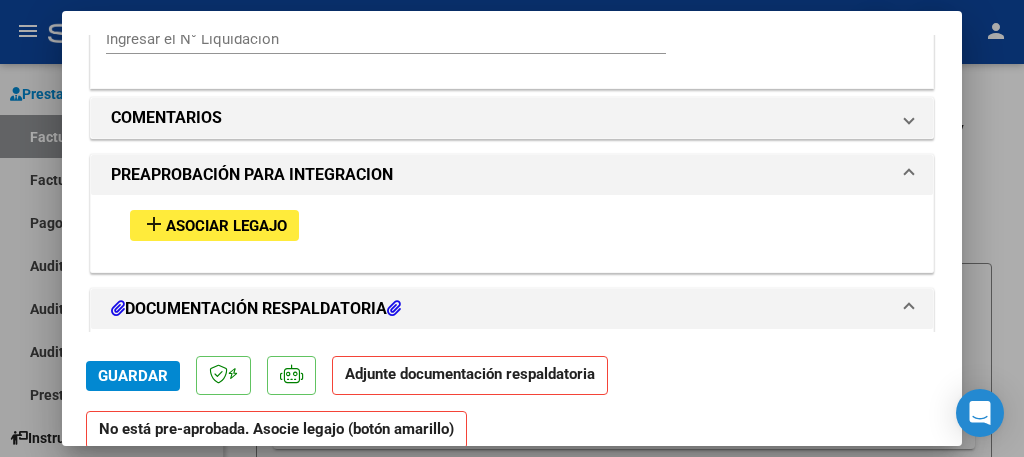 click on "Asociar Legajo" at bounding box center [226, 226] 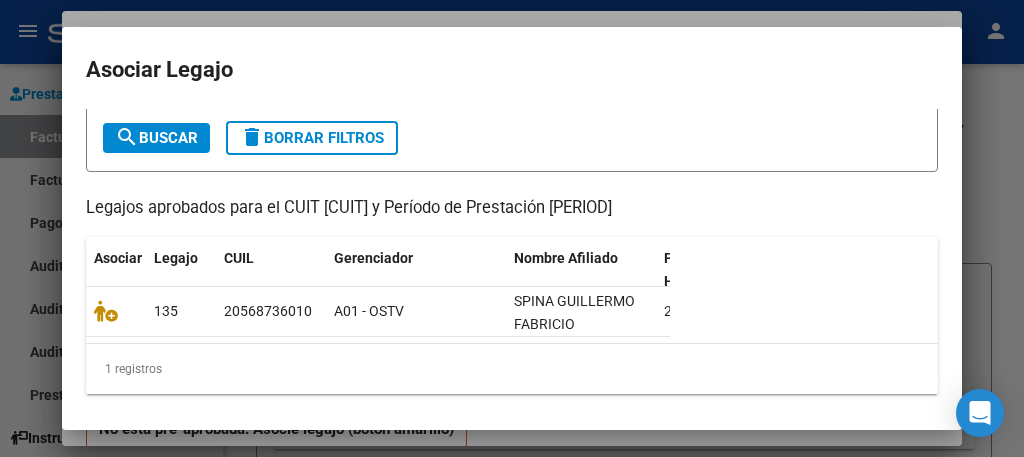 scroll, scrollTop: 120, scrollLeft: 0, axis: vertical 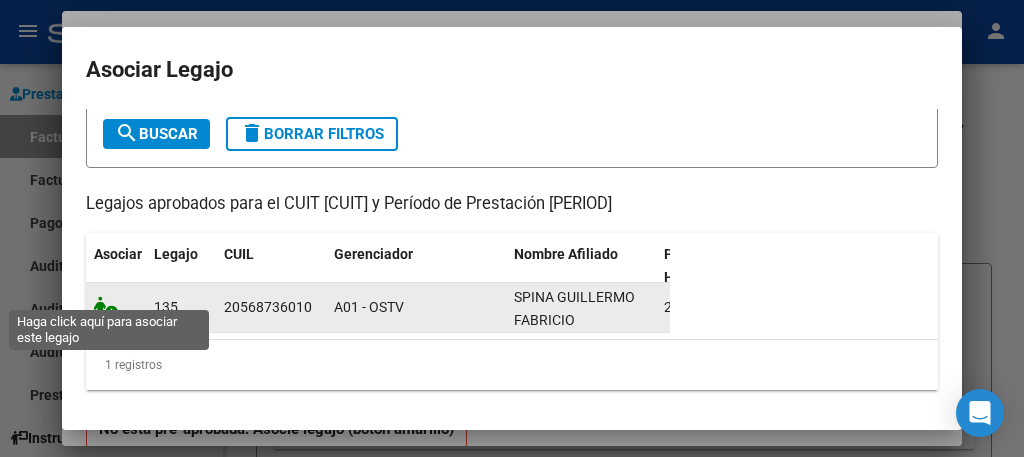 click 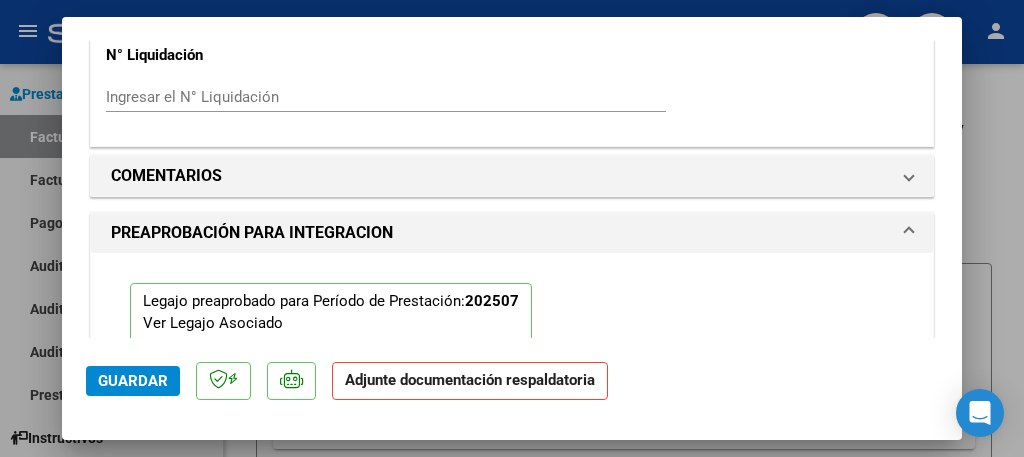 scroll, scrollTop: 1732, scrollLeft: 0, axis: vertical 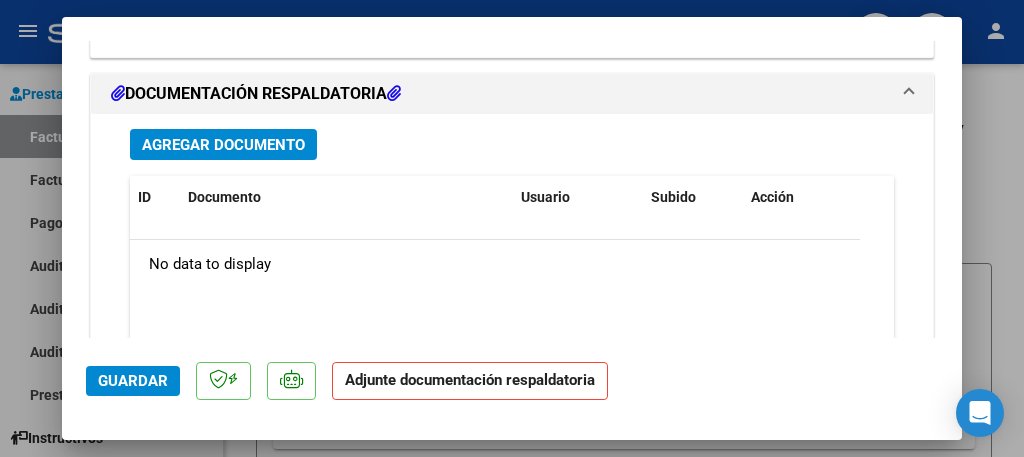 click on "Agregar Documento" at bounding box center (223, 145) 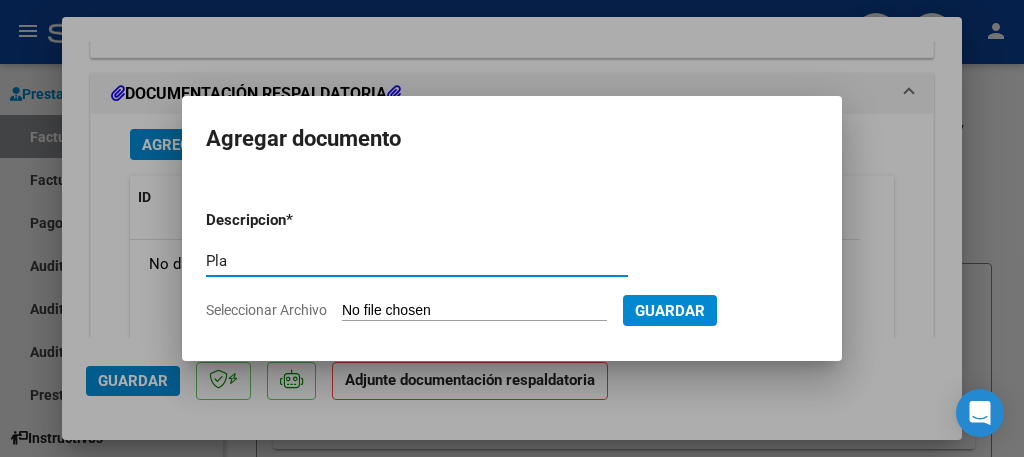 type on "Planilla de asistencia" 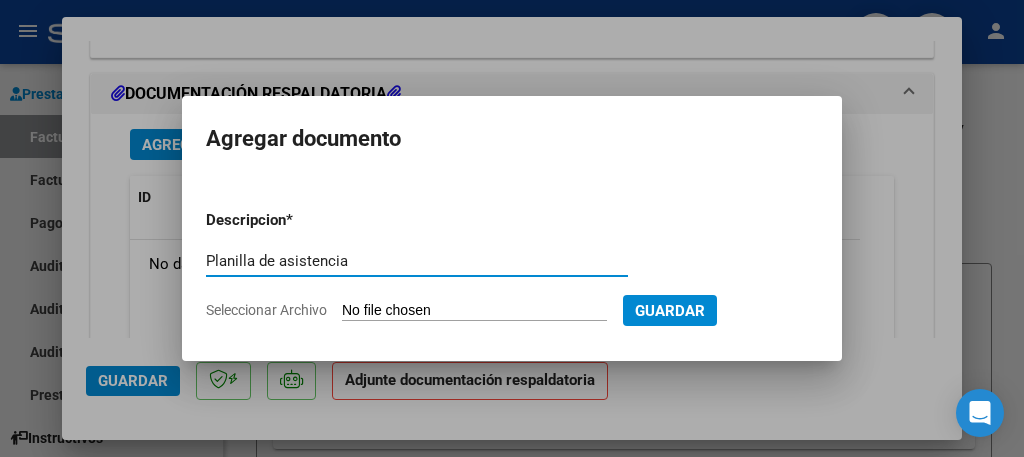 click on "Seleccionar Archivo" at bounding box center [474, 311] 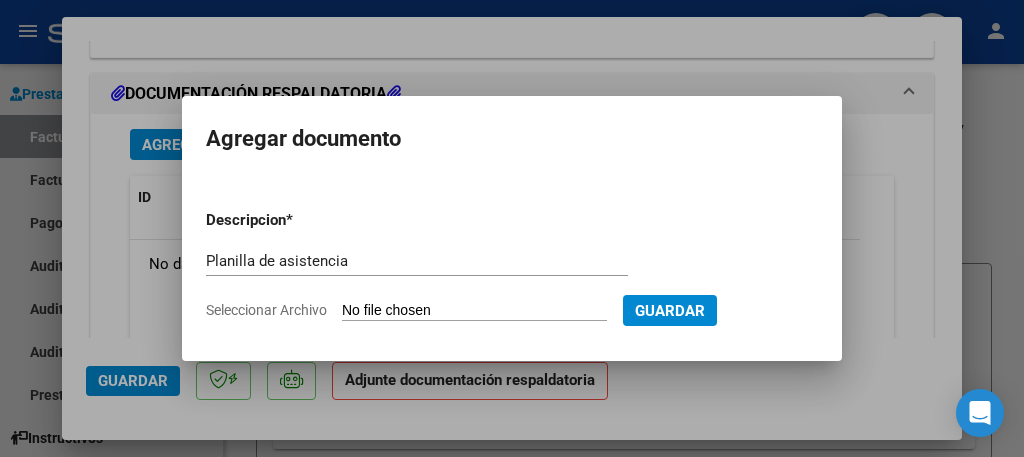type on "C:\fakepath\Planilla Spina julio psp.pdf" 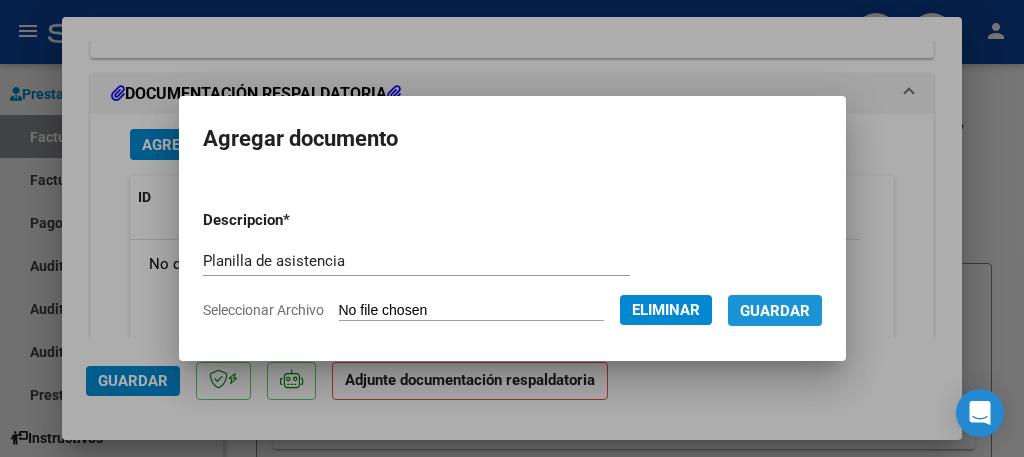 click on "Guardar" at bounding box center [775, 311] 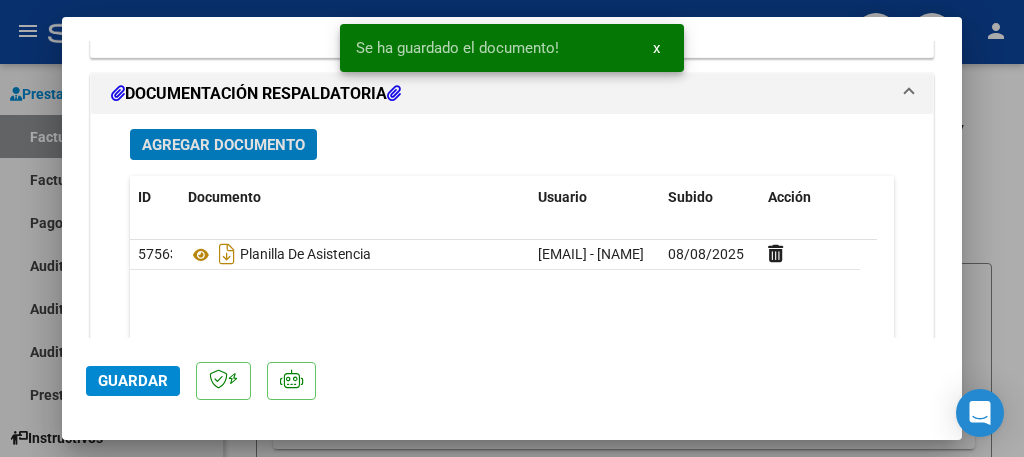 click on "Guardar" 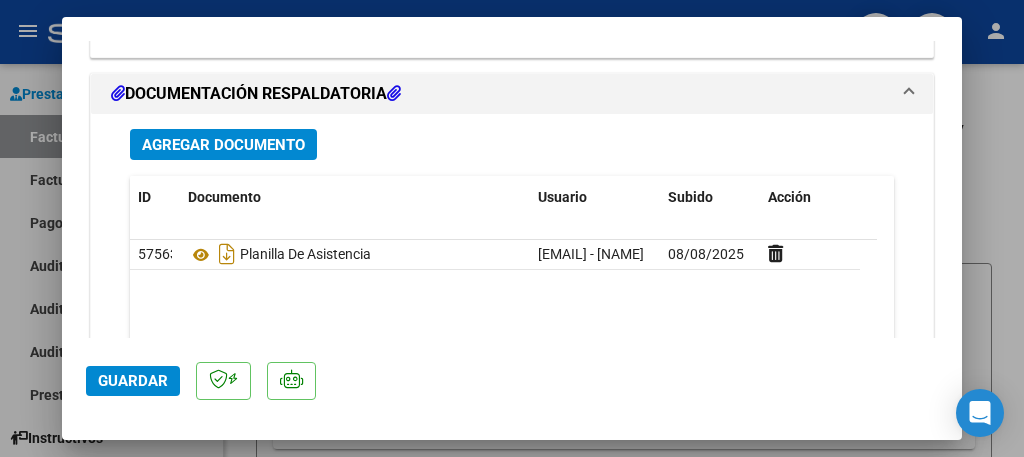 click at bounding box center (512, 228) 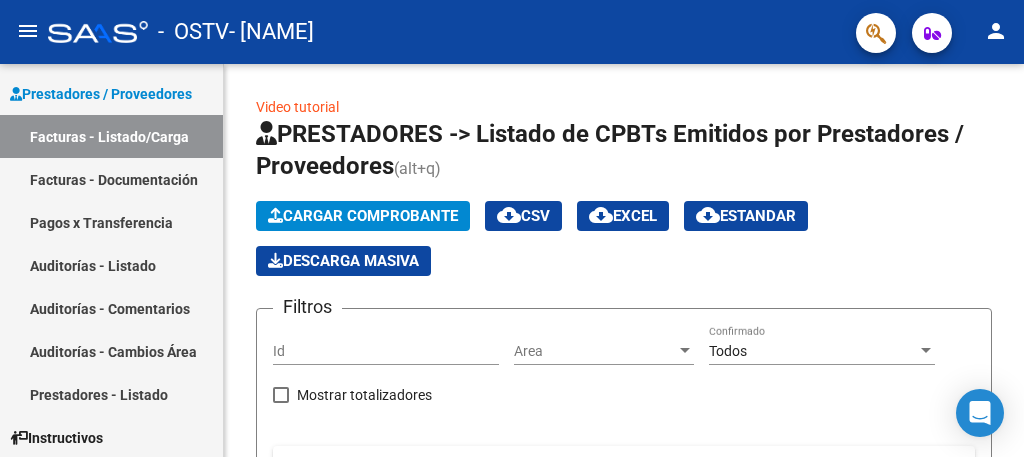 click on "person" 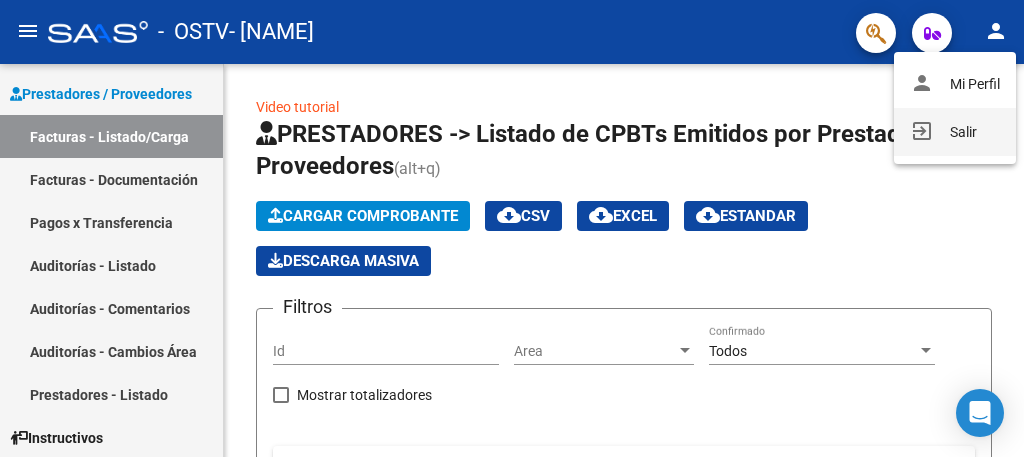 click on "exit_to_app  Salir" at bounding box center (955, 132) 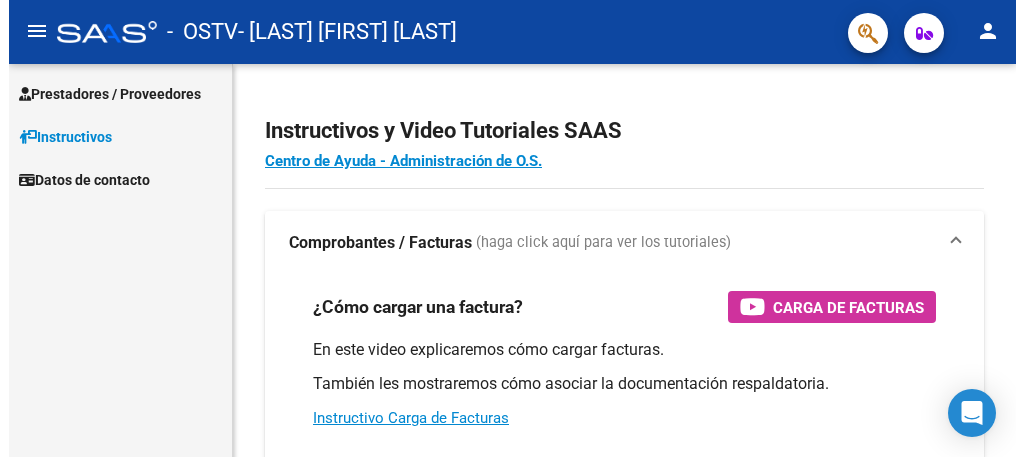 scroll, scrollTop: 0, scrollLeft: 0, axis: both 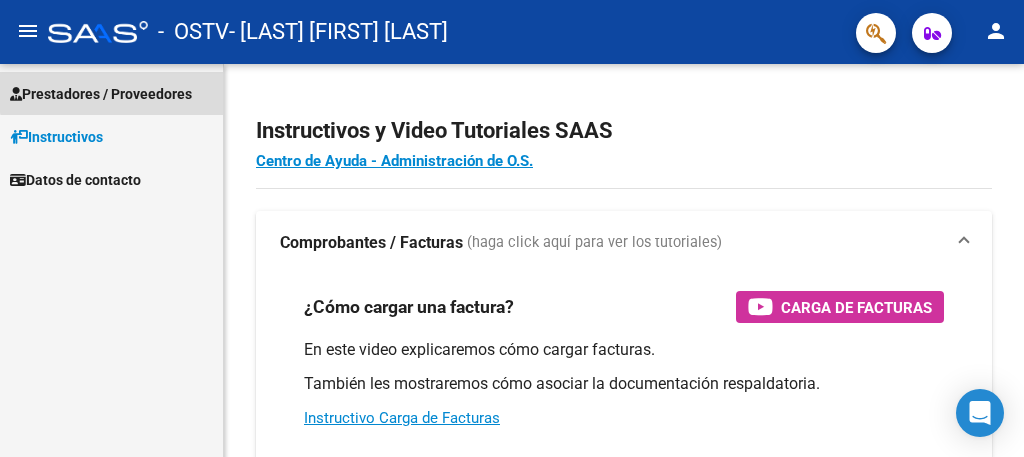 click on "Prestadores / Proveedores" at bounding box center [101, 94] 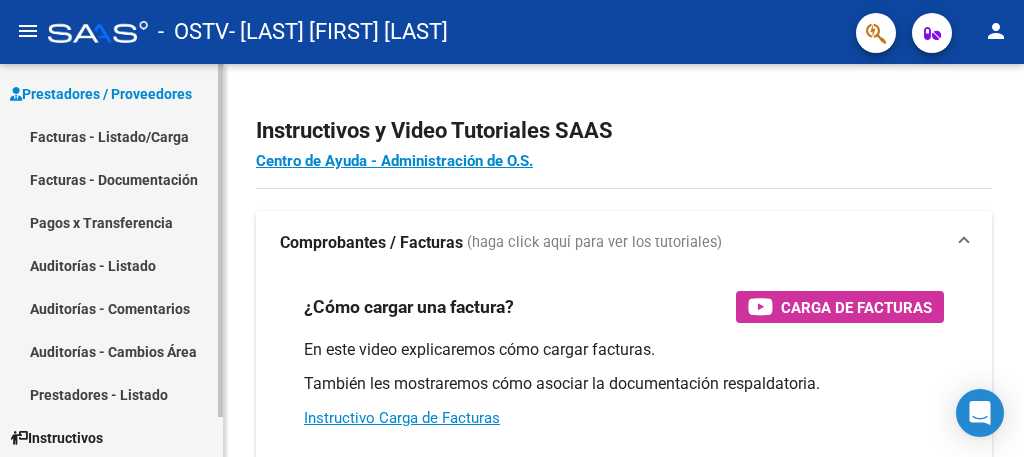 click on "Facturas - Listado/Carga" at bounding box center [111, 136] 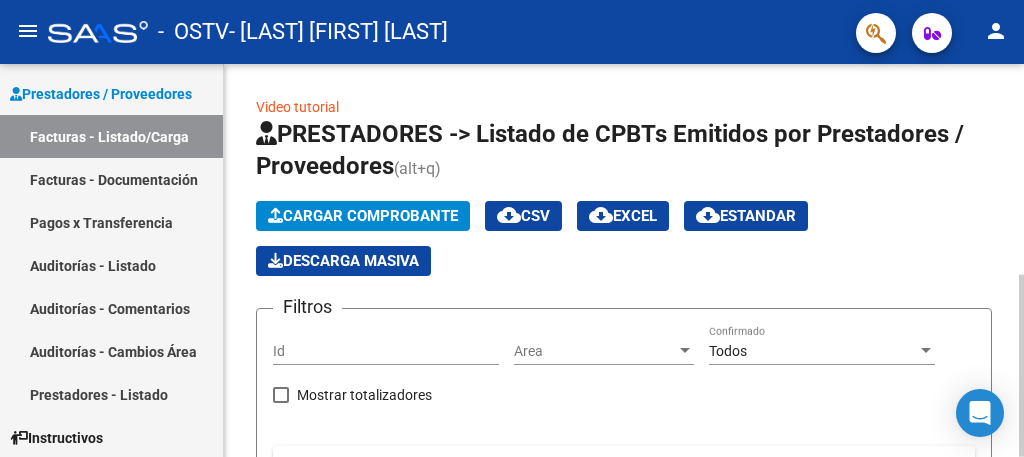click on "Cargar Comprobante" 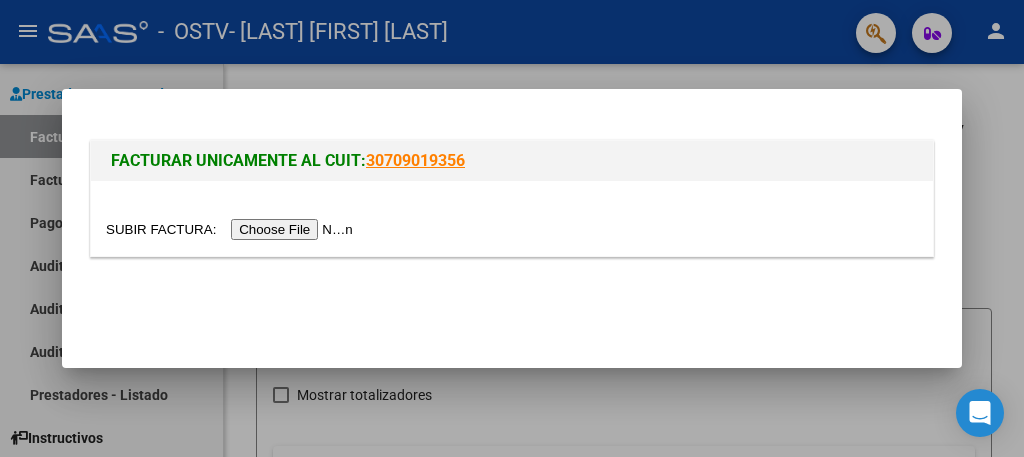 click at bounding box center [232, 229] 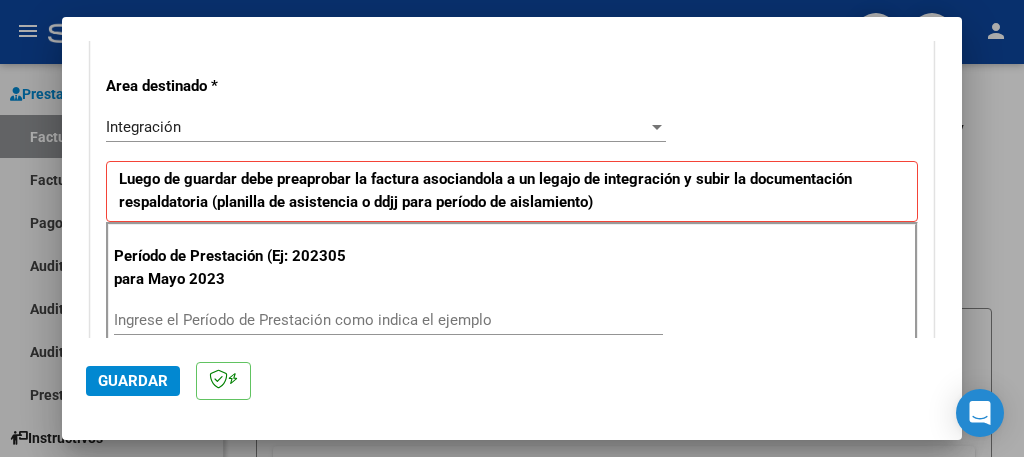 scroll, scrollTop: 440, scrollLeft: 0, axis: vertical 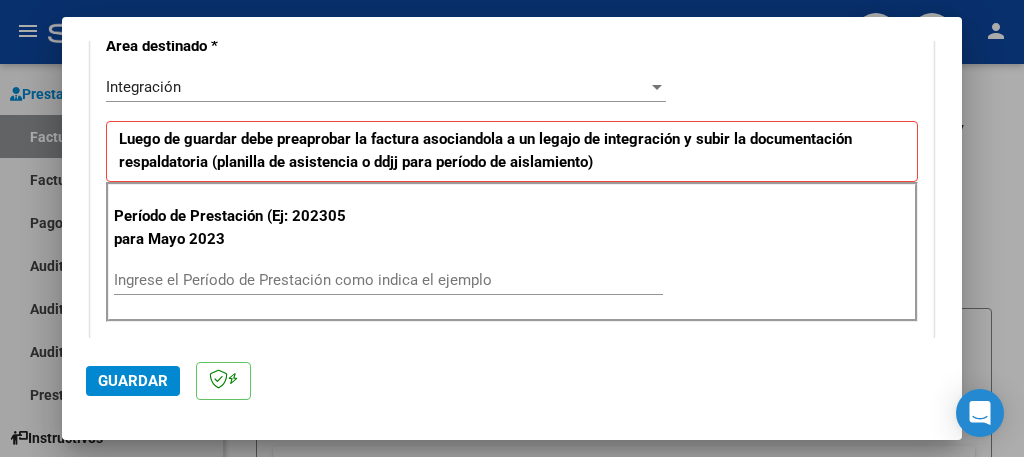 click on "Ingrese el Período de Prestación como indica el ejemplo" at bounding box center (388, 280) 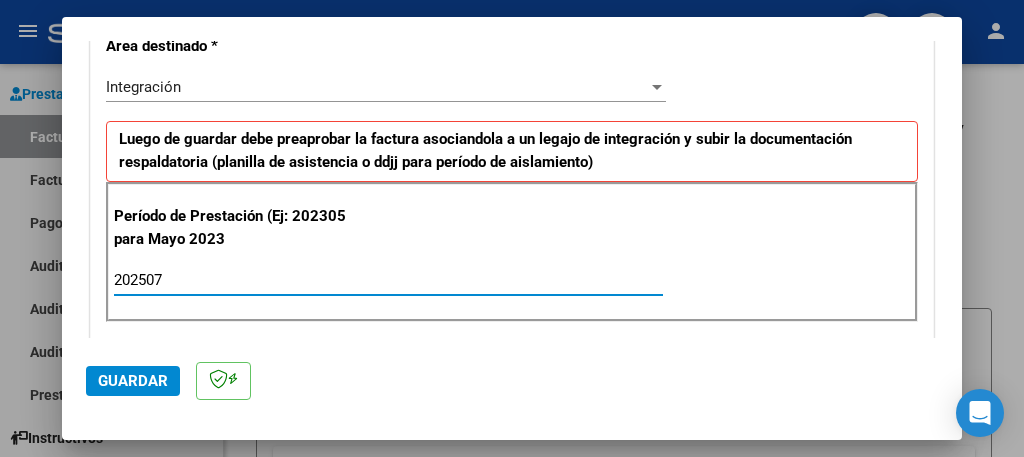 type on "202507" 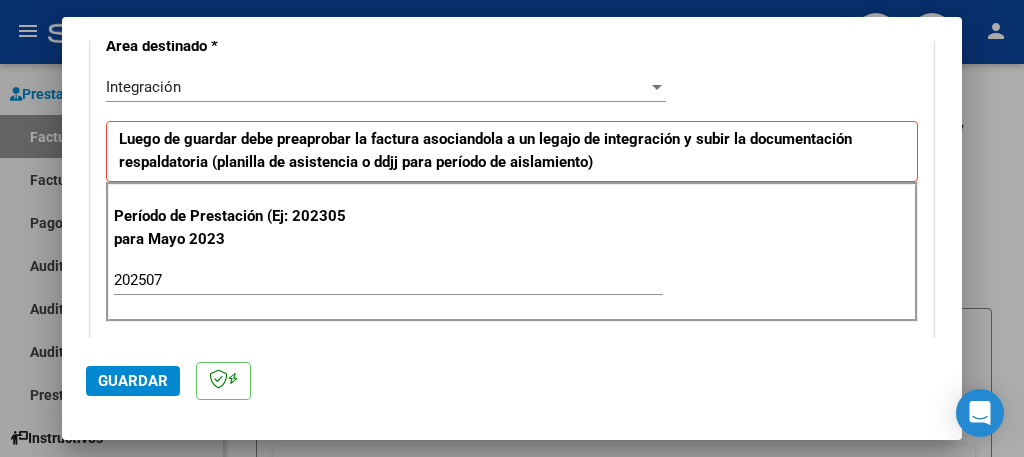 scroll, scrollTop: 560, scrollLeft: 0, axis: vertical 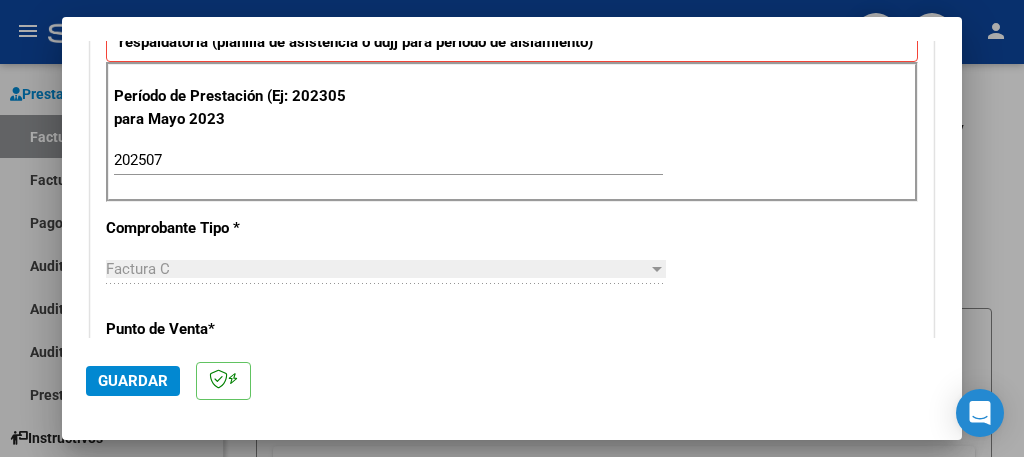 click on "Guardar" 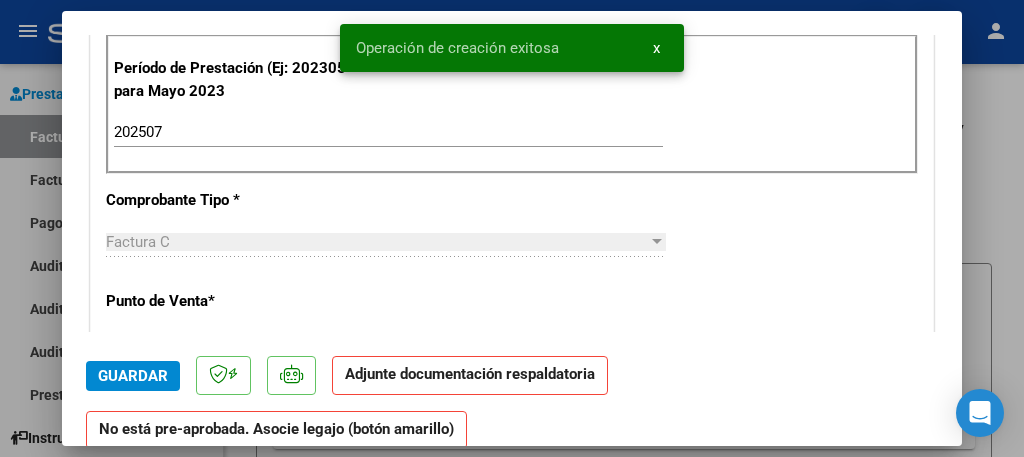 scroll, scrollTop: 0, scrollLeft: 0, axis: both 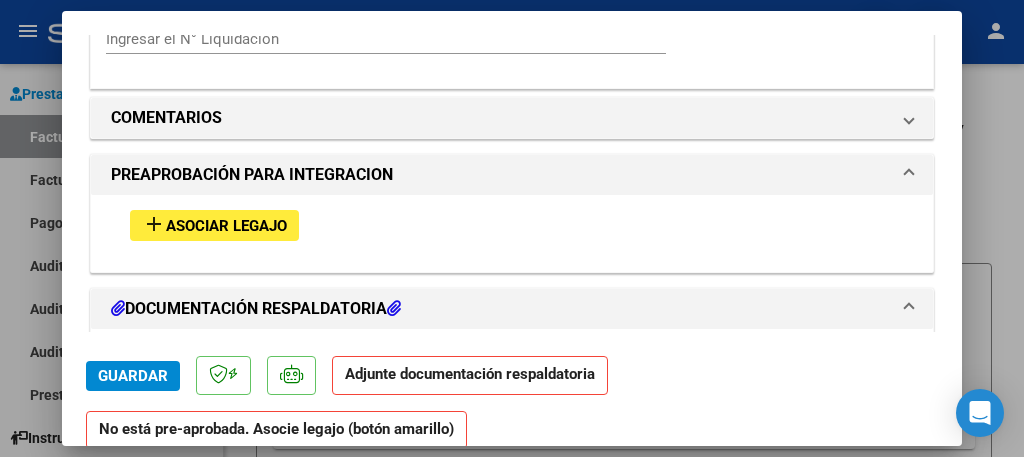 click on "Asociar Legajo" at bounding box center [226, 226] 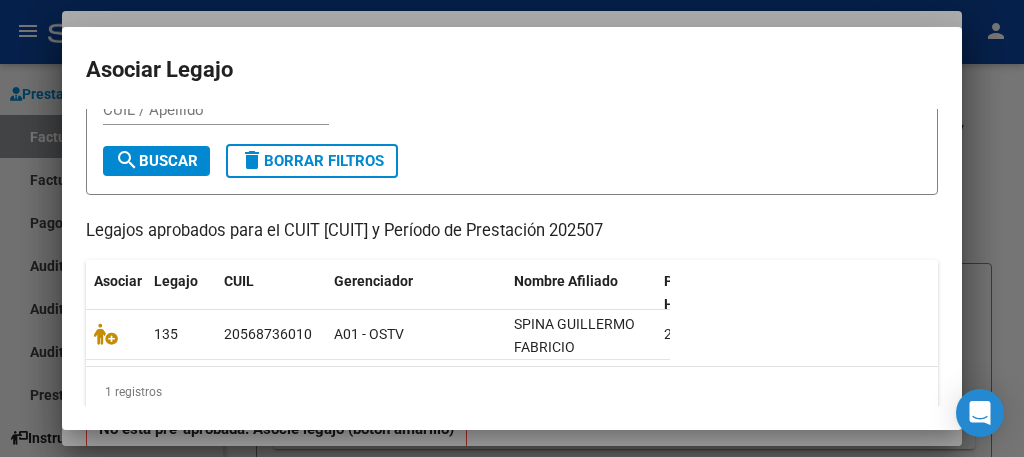 scroll, scrollTop: 120, scrollLeft: 0, axis: vertical 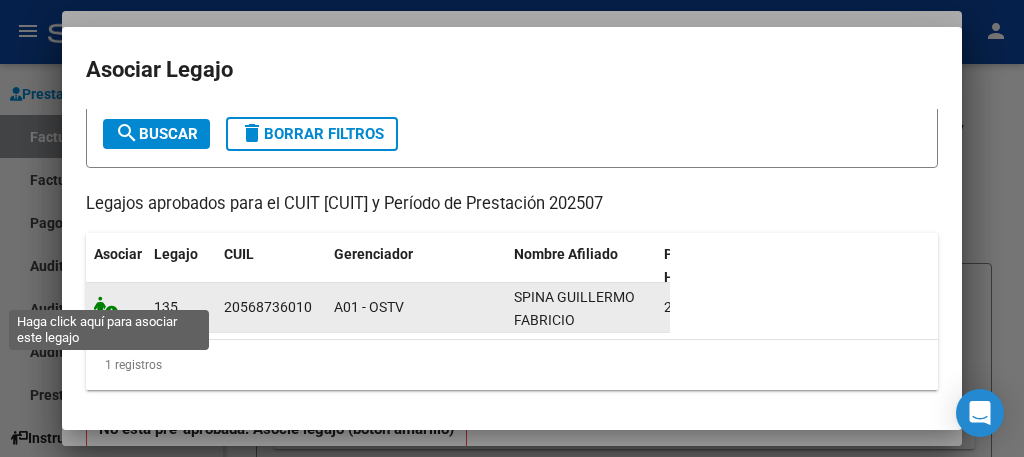 click 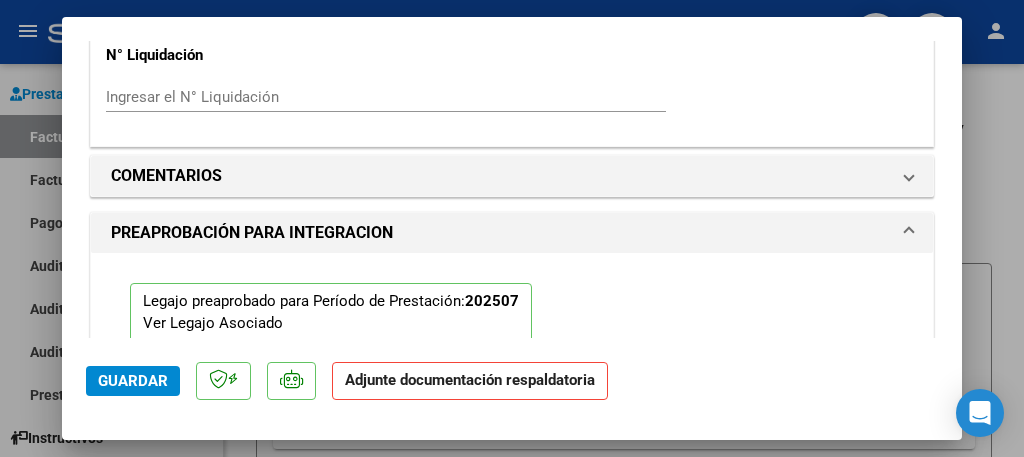 scroll, scrollTop: 1732, scrollLeft: 0, axis: vertical 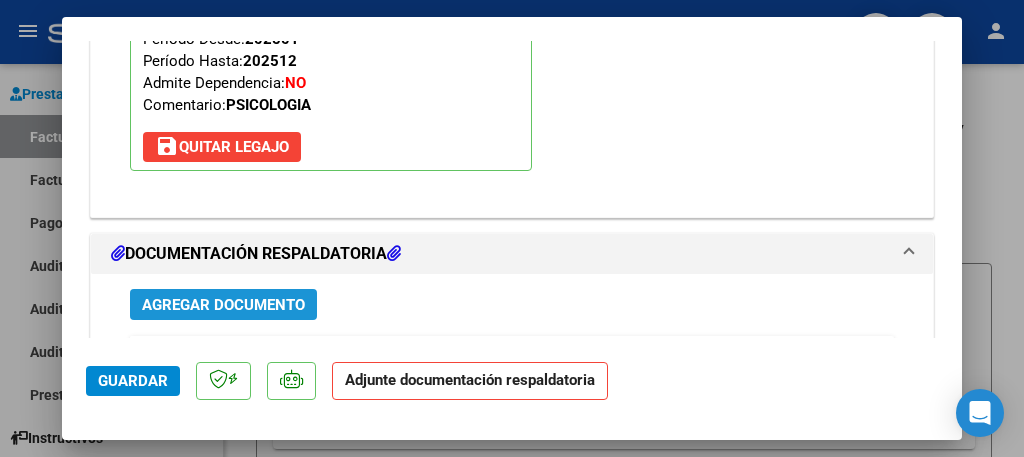 click on "Agregar Documento" at bounding box center [223, 305] 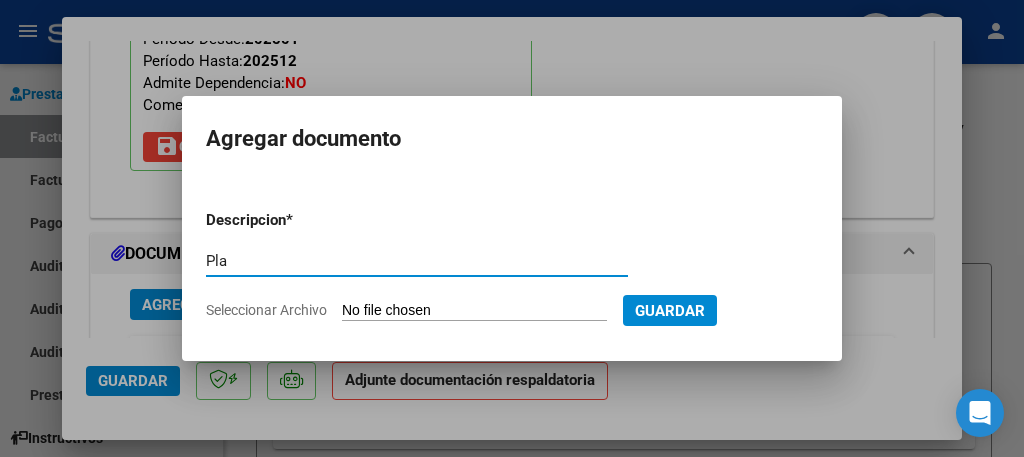type on "Planilla de asistencia" 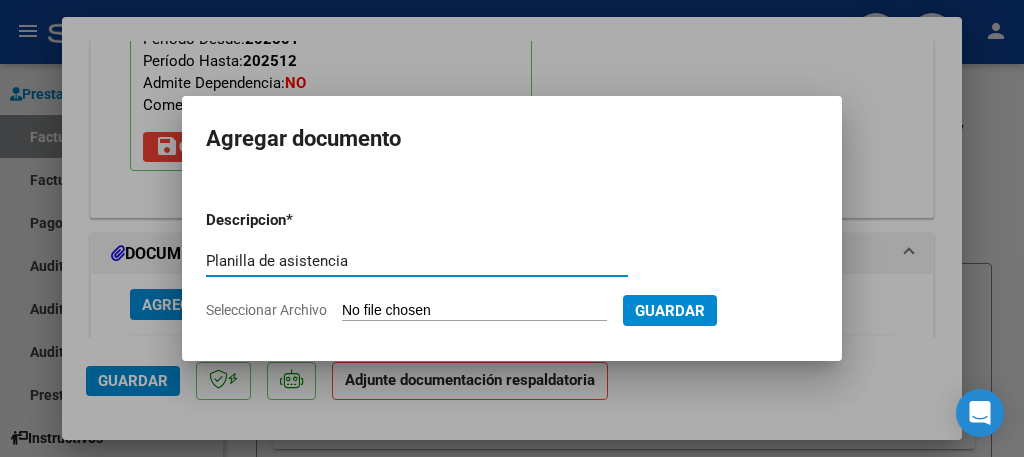 click on "Seleccionar Archivo" at bounding box center [474, 311] 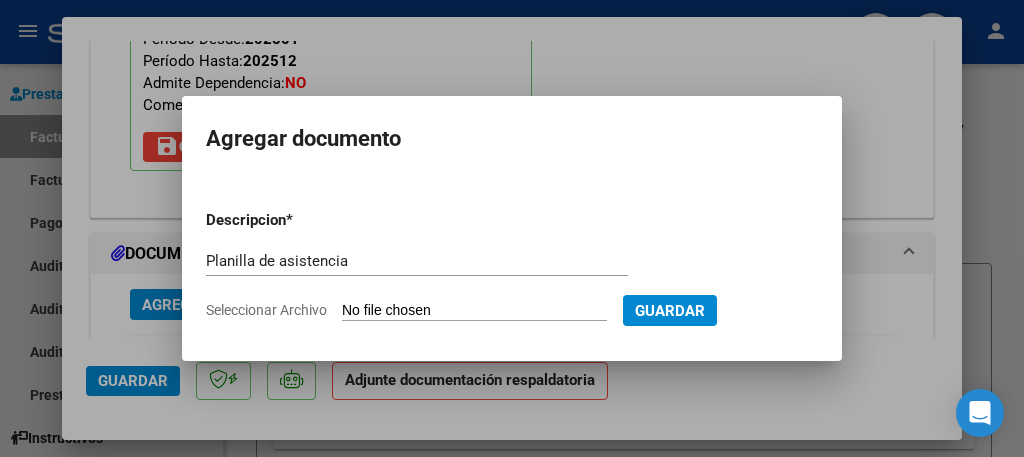 type on "C:\fakepath\Planilla Spina julio ps.pdf" 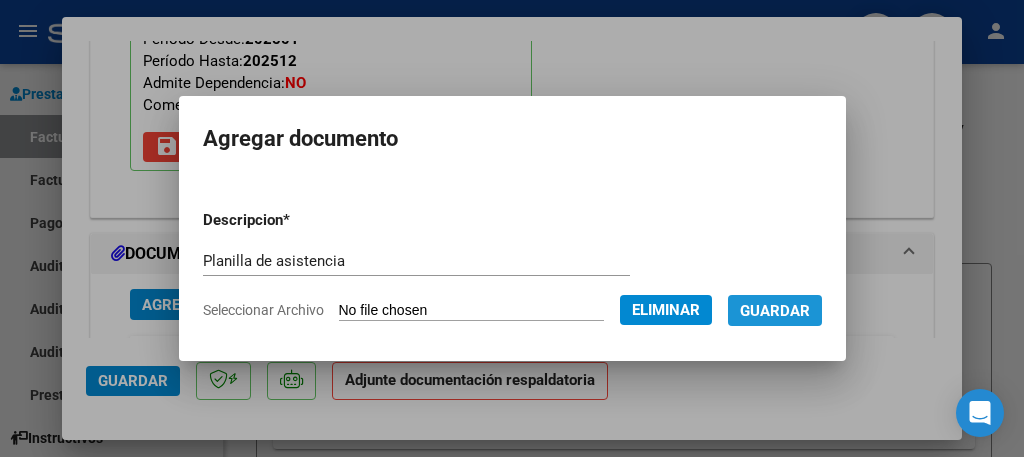 click on "Guardar" at bounding box center (775, 311) 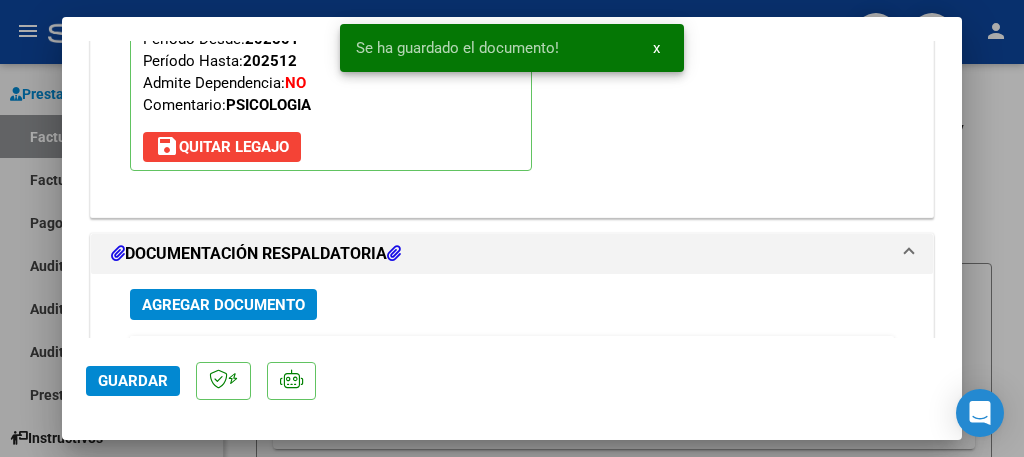 scroll, scrollTop: 2132, scrollLeft: 0, axis: vertical 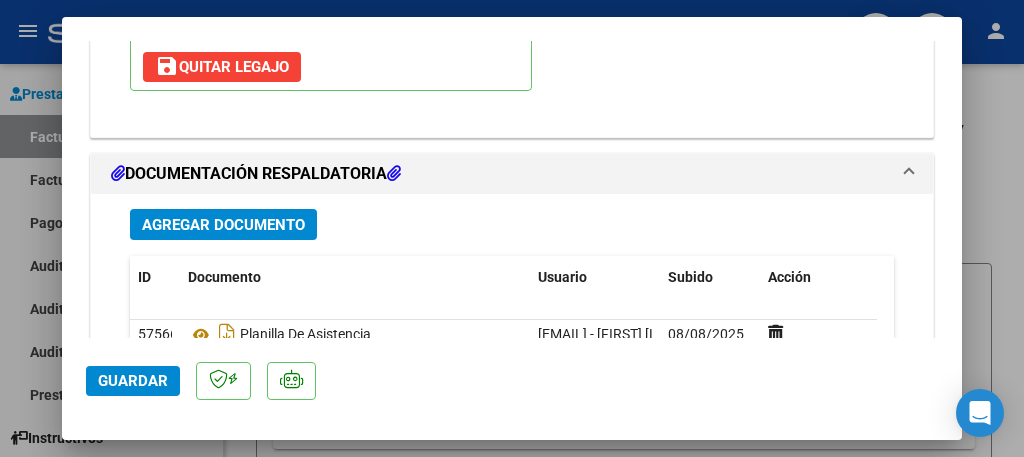 click on "Agregar Documento" at bounding box center [223, 225] 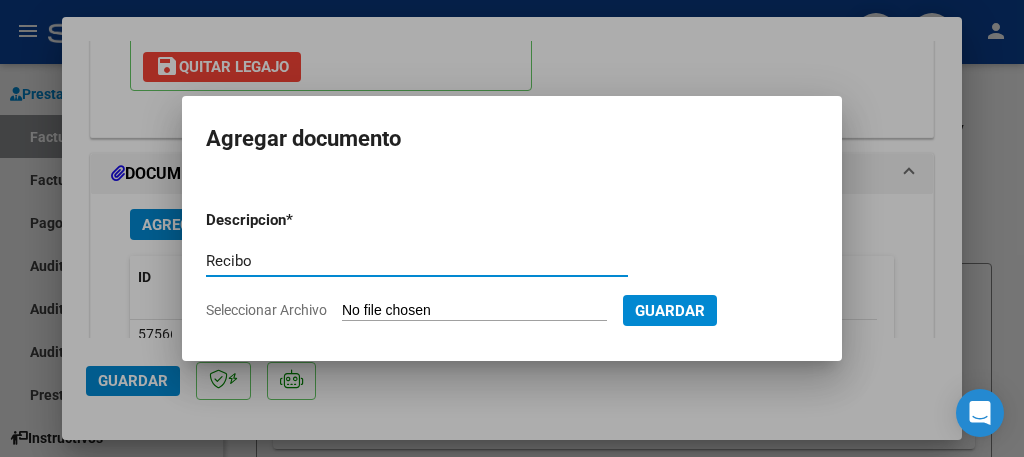 type on "Recibo" 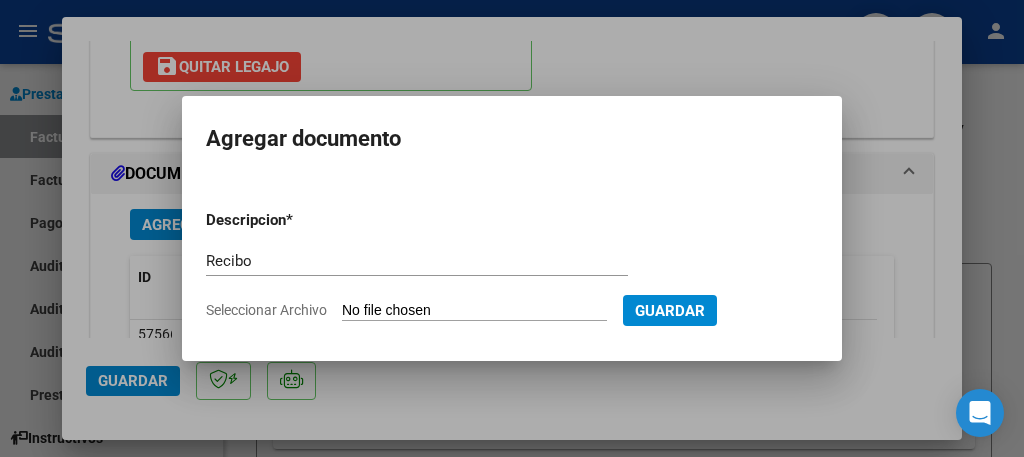 type on "C:\fakepath\Recibo Spìna (Comp. 298).pdf" 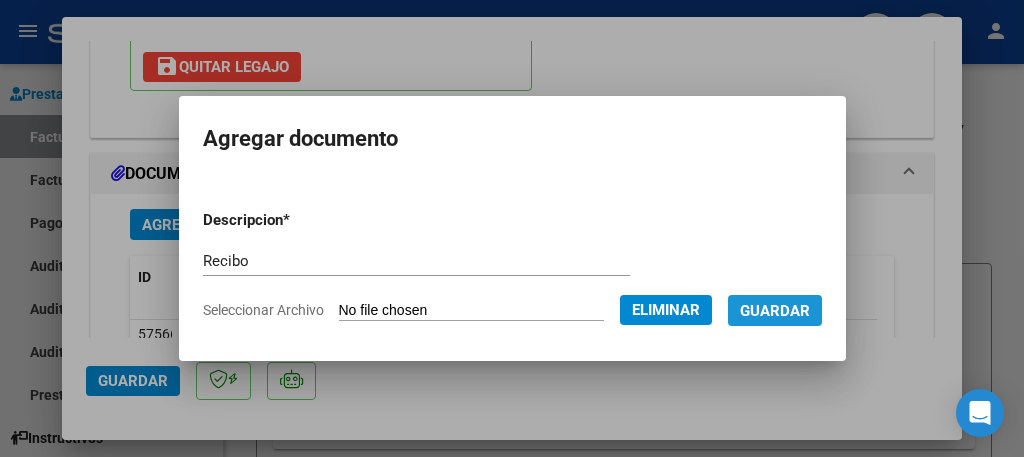 click on "Guardar" at bounding box center [775, 311] 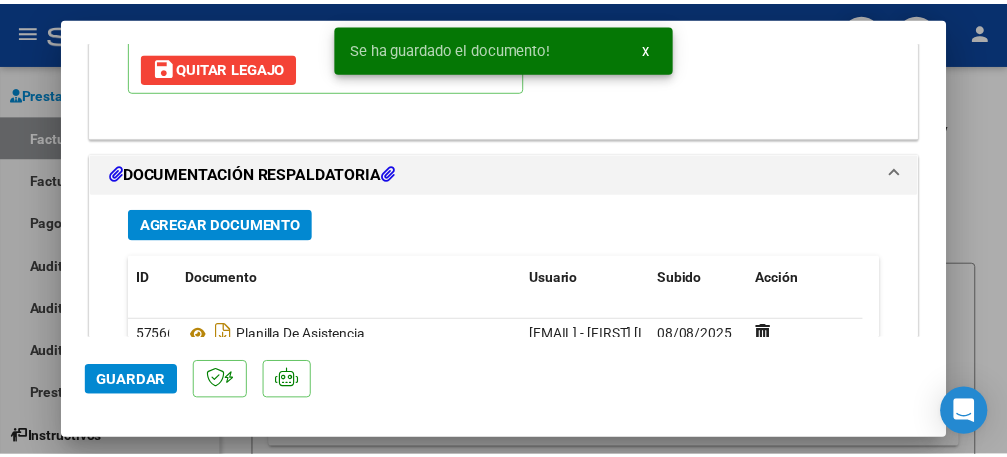 scroll, scrollTop: 2252, scrollLeft: 0, axis: vertical 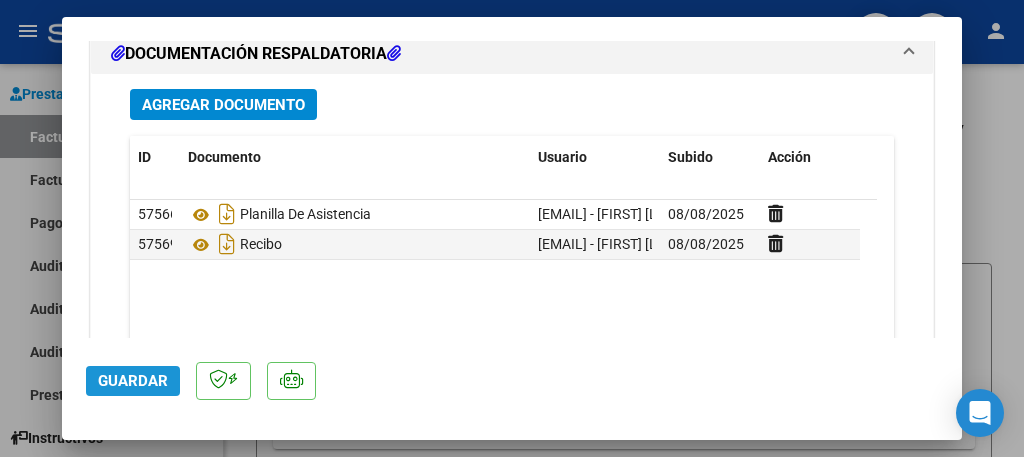 click on "Guardar" 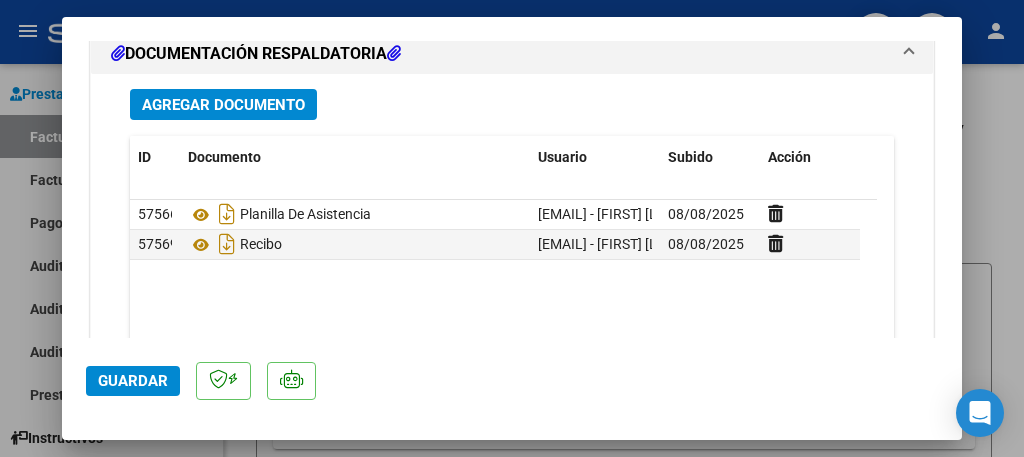 click on "Guardar" 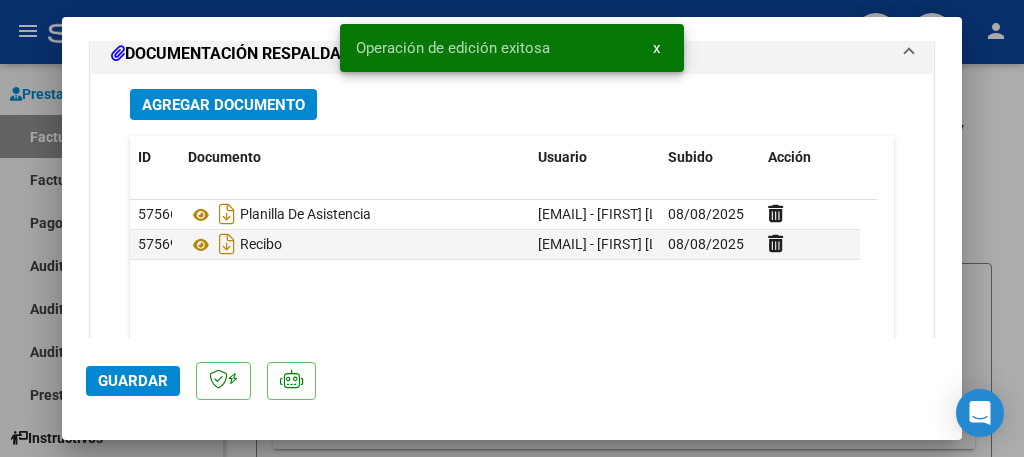 click at bounding box center (512, 228) 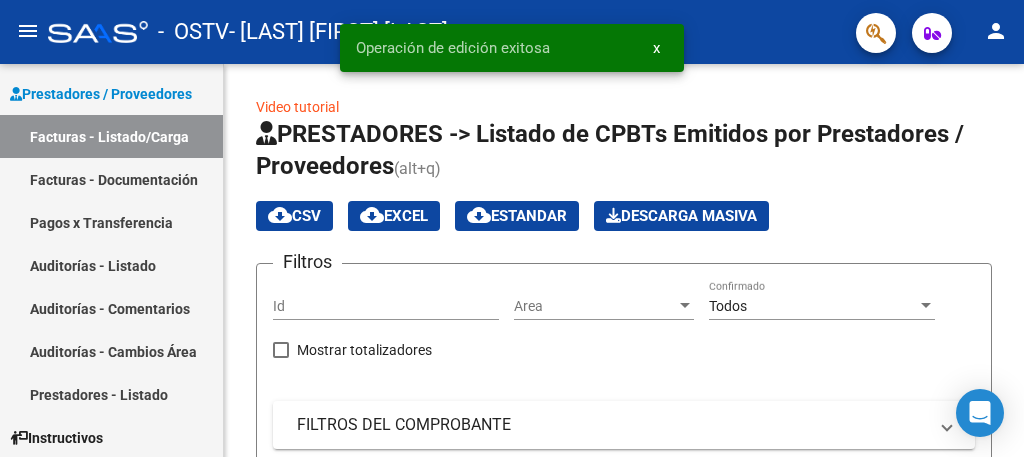 click on "person" 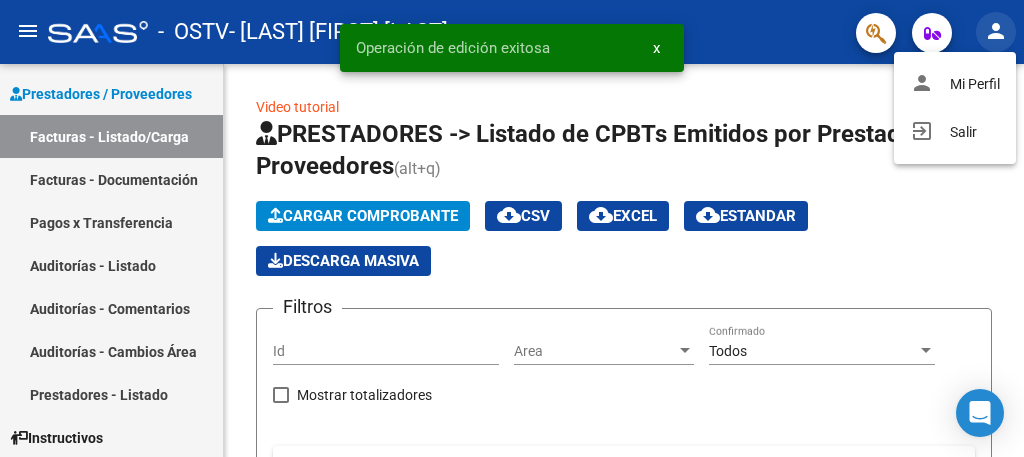 click at bounding box center [512, 228] 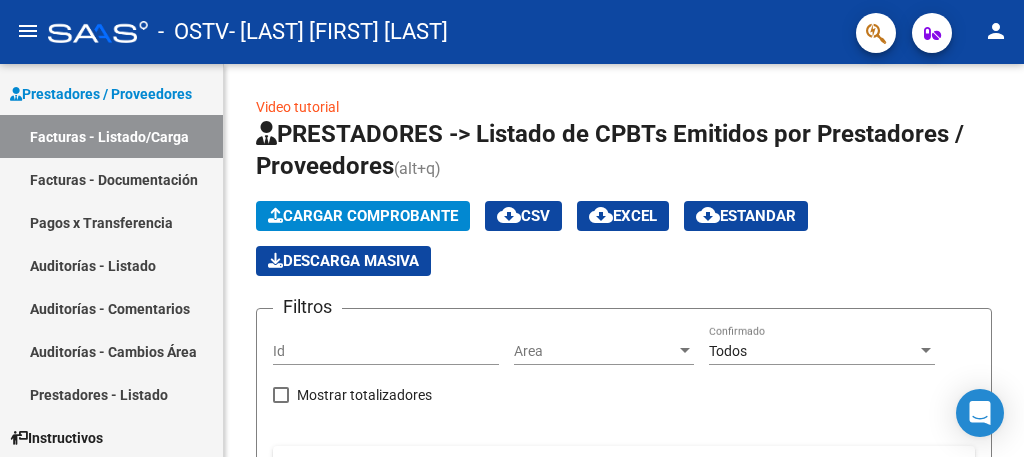 click on "person" 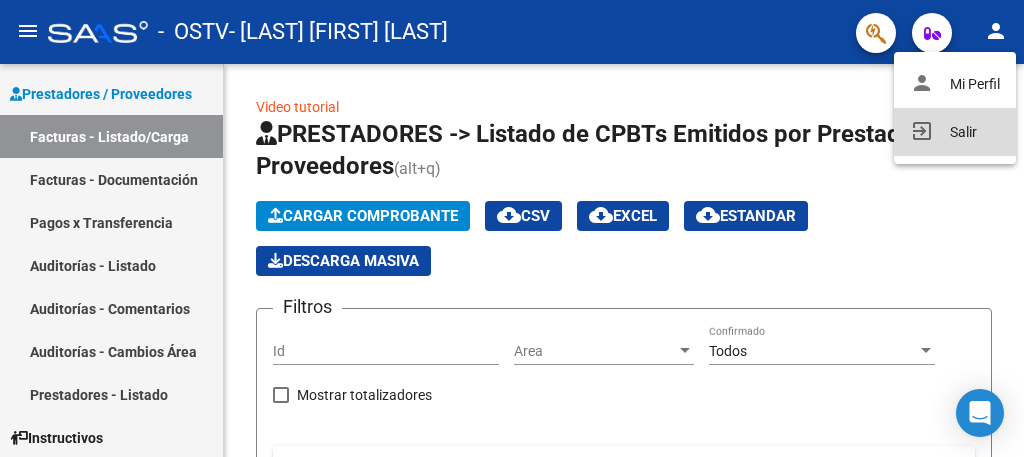 click on "exit_to_app  Salir" at bounding box center [955, 132] 